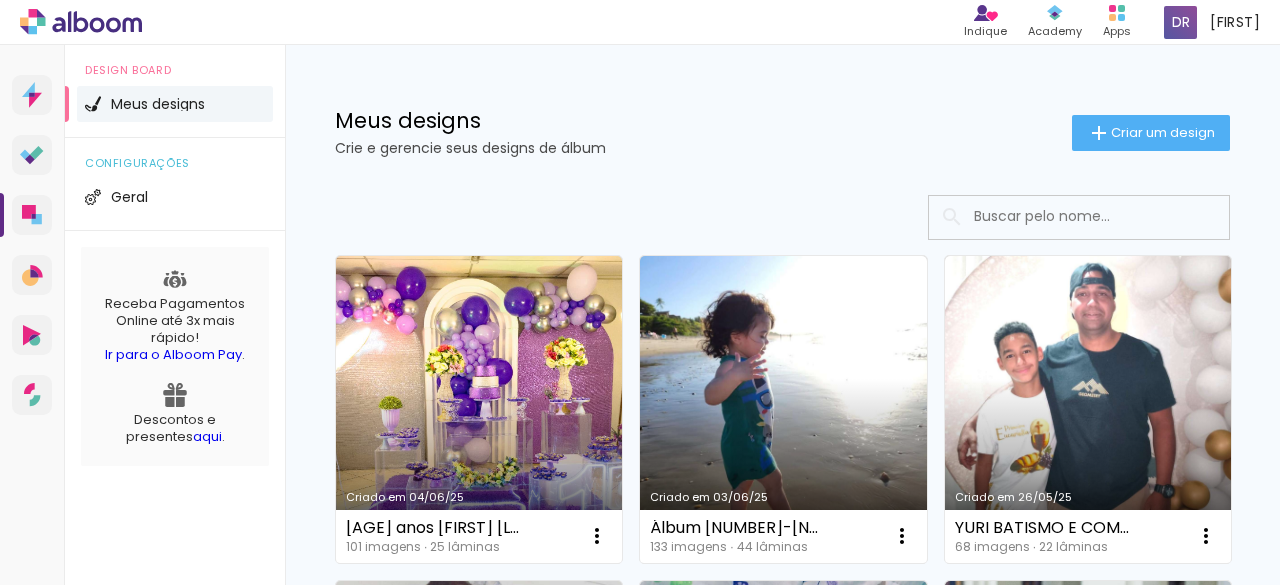 scroll, scrollTop: 0, scrollLeft: 0, axis: both 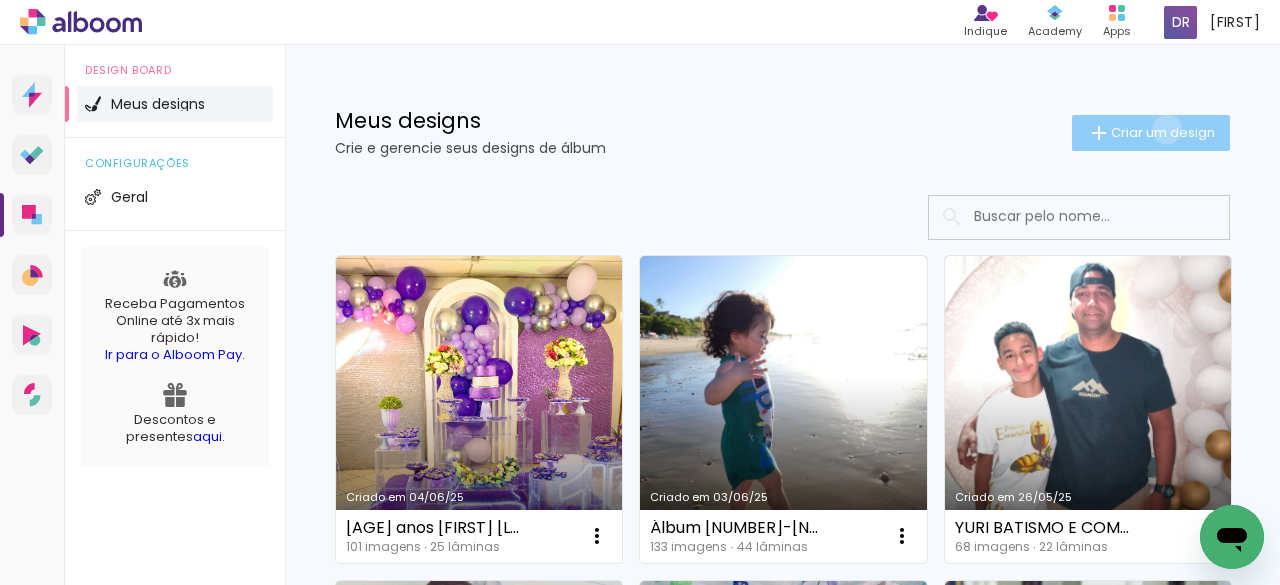 click on "Criar um design" 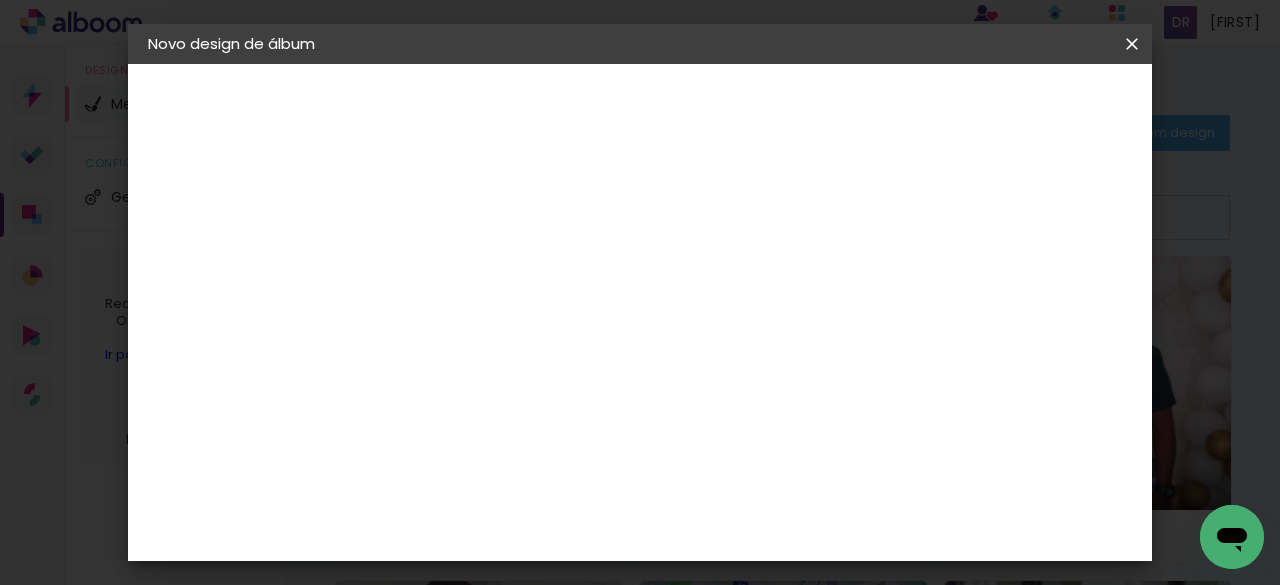 click on "Título do álbum" at bounding box center [0, 0] 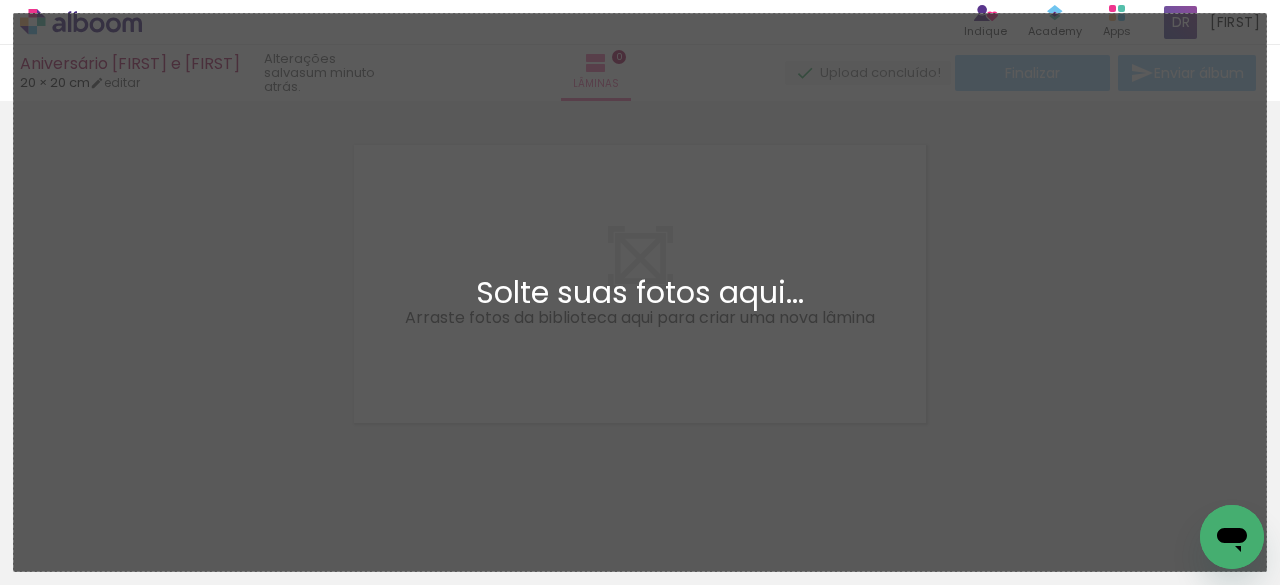 scroll, scrollTop: 25, scrollLeft: 0, axis: vertical 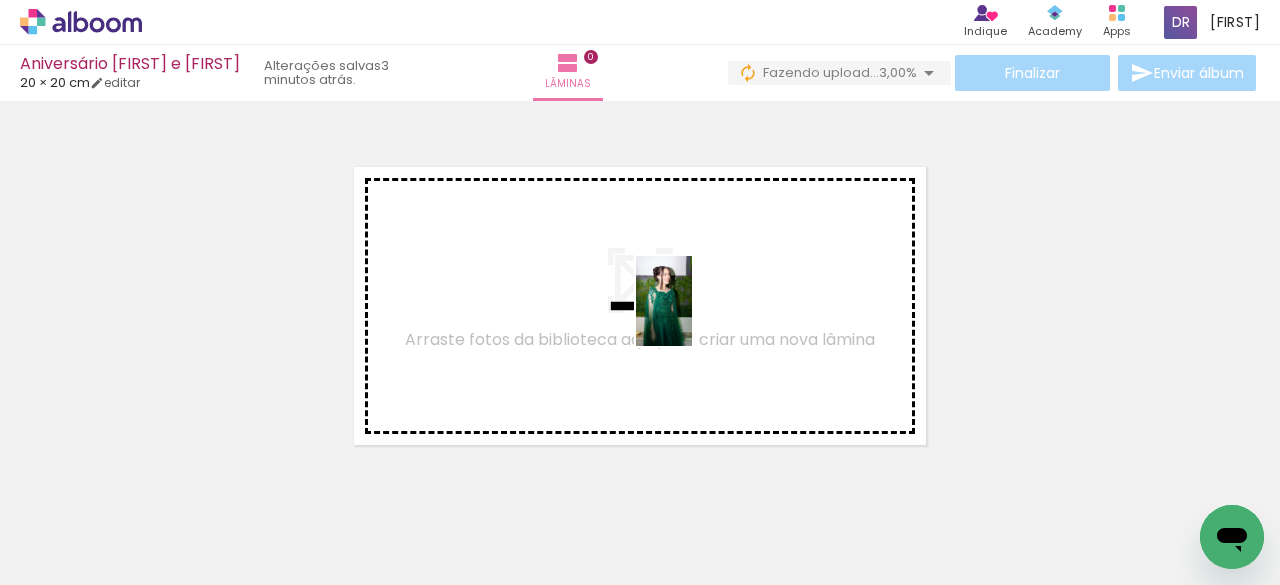 drag, startPoint x: 768, startPoint y: 539, endPoint x: 856, endPoint y: 461, distance: 117.592514 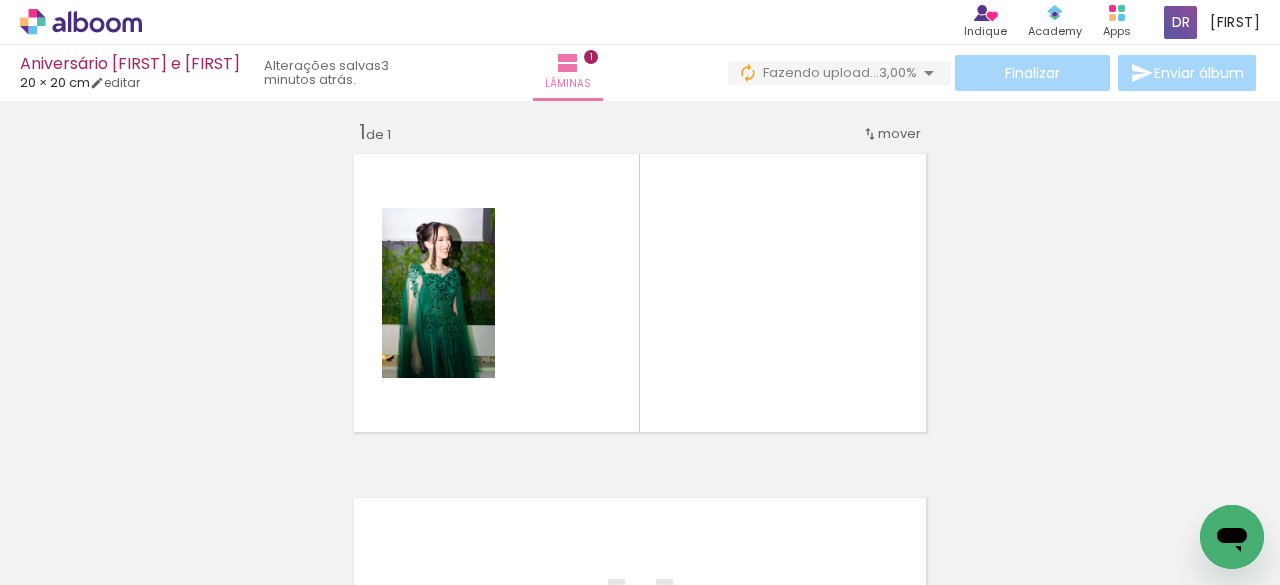 scroll, scrollTop: 25, scrollLeft: 0, axis: vertical 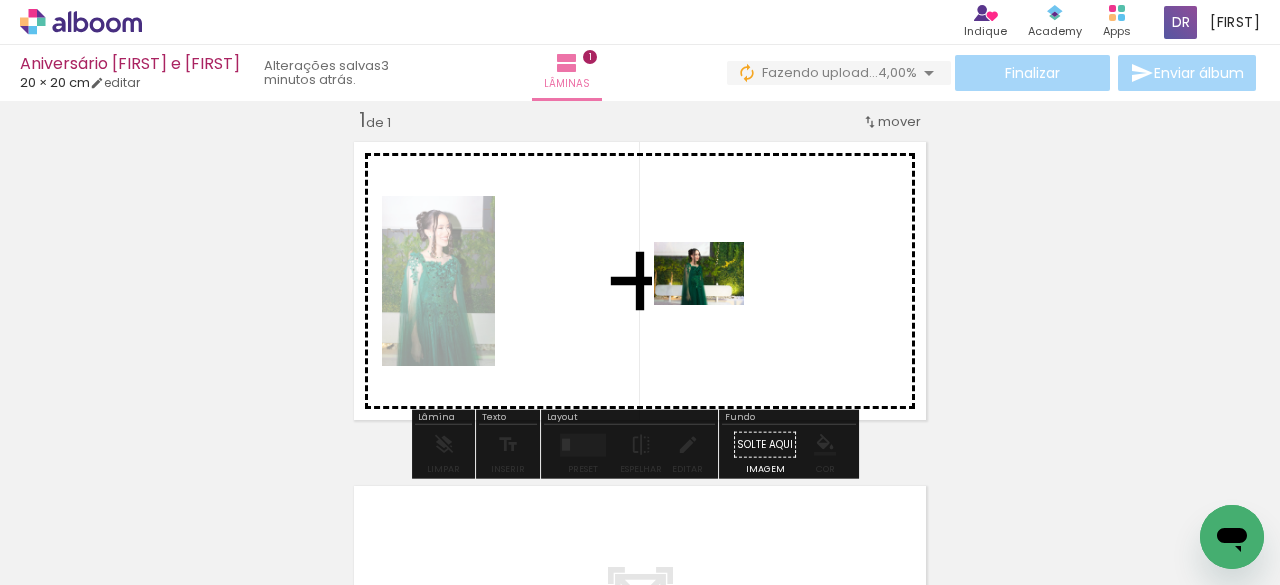 drag, startPoint x: 836, startPoint y: 482, endPoint x: 714, endPoint y: 302, distance: 217.44884 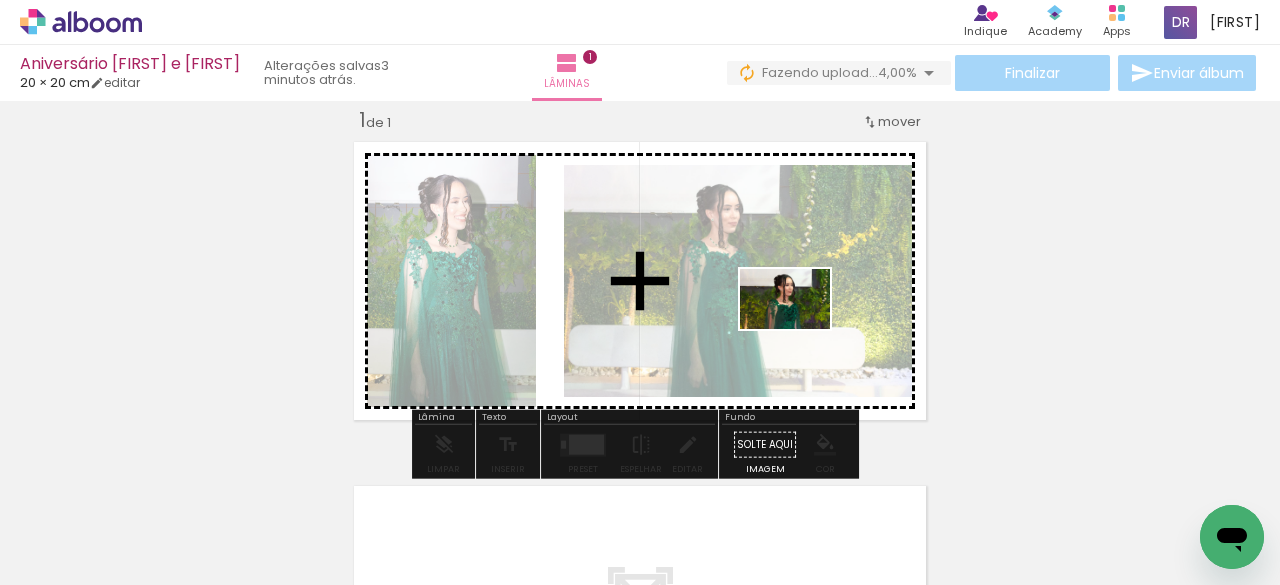 drag, startPoint x: 1012, startPoint y: 523, endPoint x: 800, endPoint y: 329, distance: 287.36737 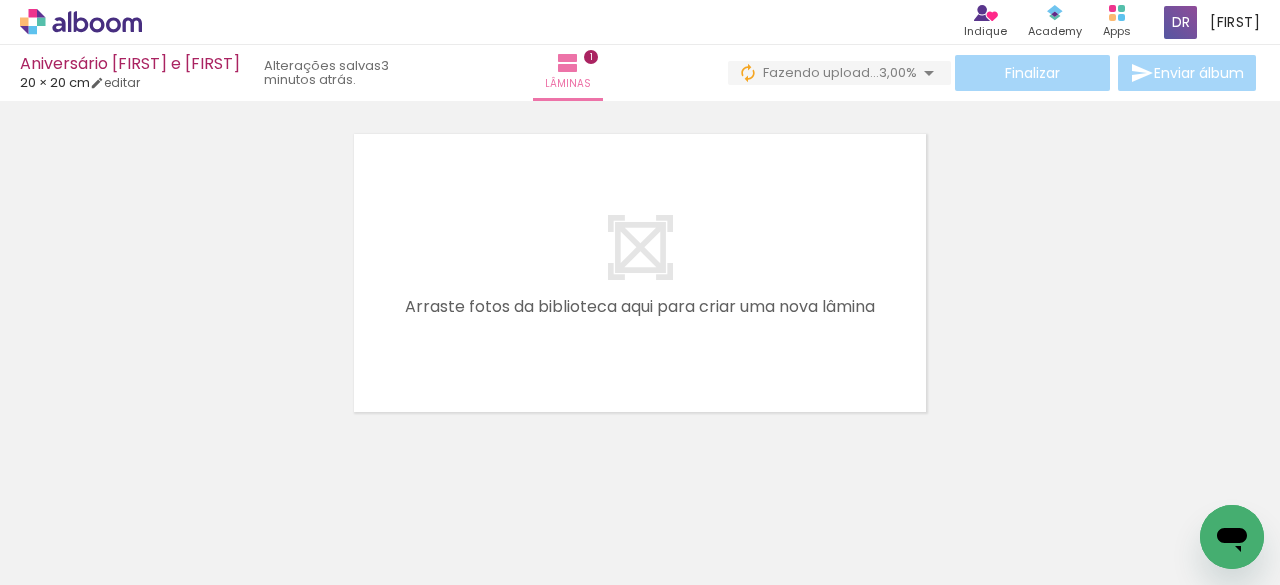 scroll, scrollTop: 383, scrollLeft: 0, axis: vertical 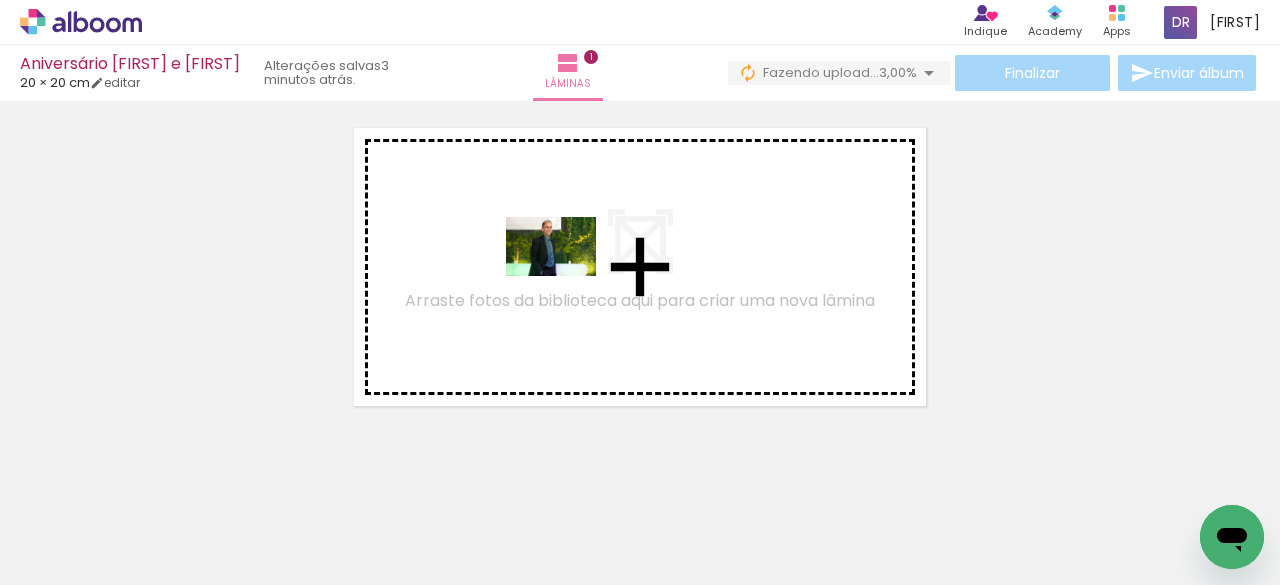 drag, startPoint x: 1110, startPoint y: 544, endPoint x: 586, endPoint y: 323, distance: 568.69763 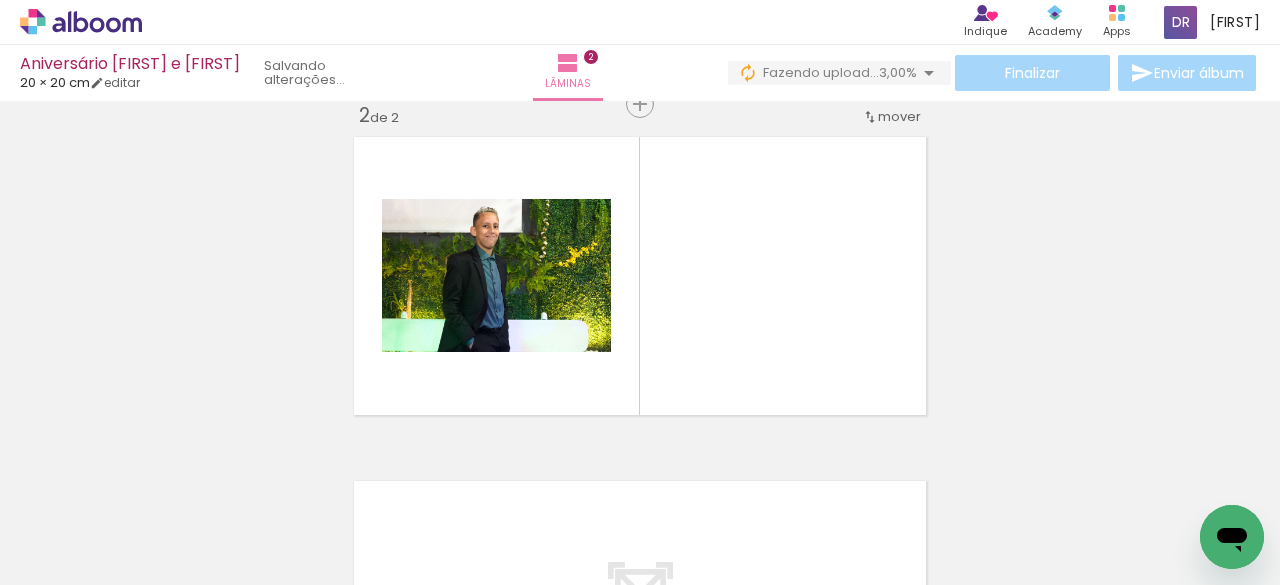 scroll, scrollTop: 369, scrollLeft: 0, axis: vertical 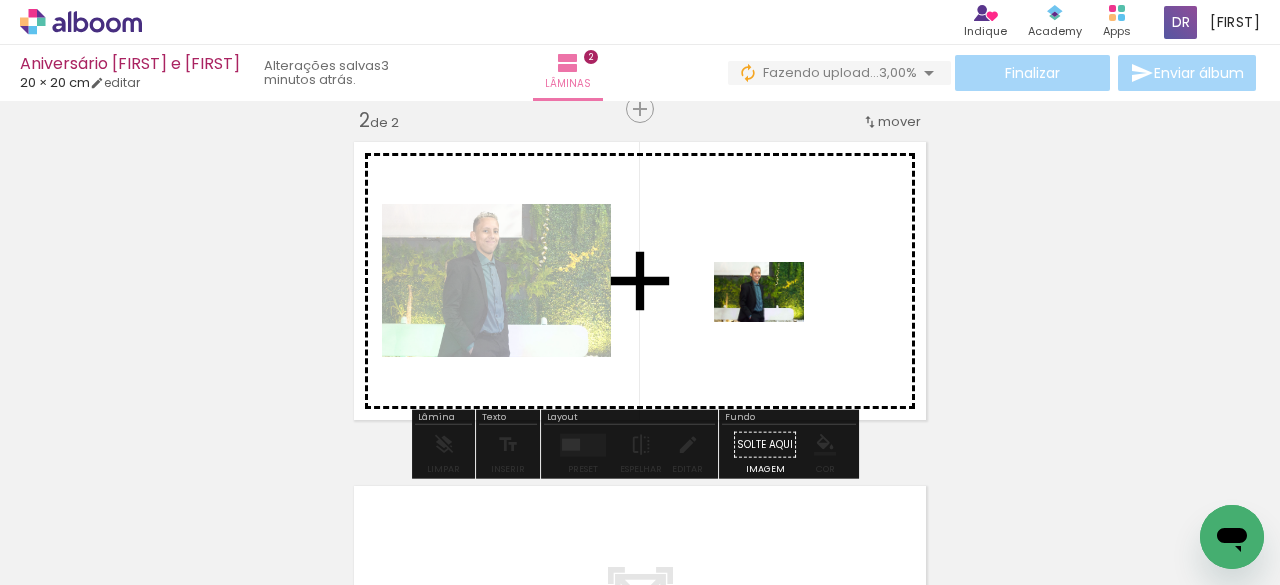 drag, startPoint x: 1186, startPoint y: 521, endPoint x: 774, endPoint y: 322, distance: 457.54236 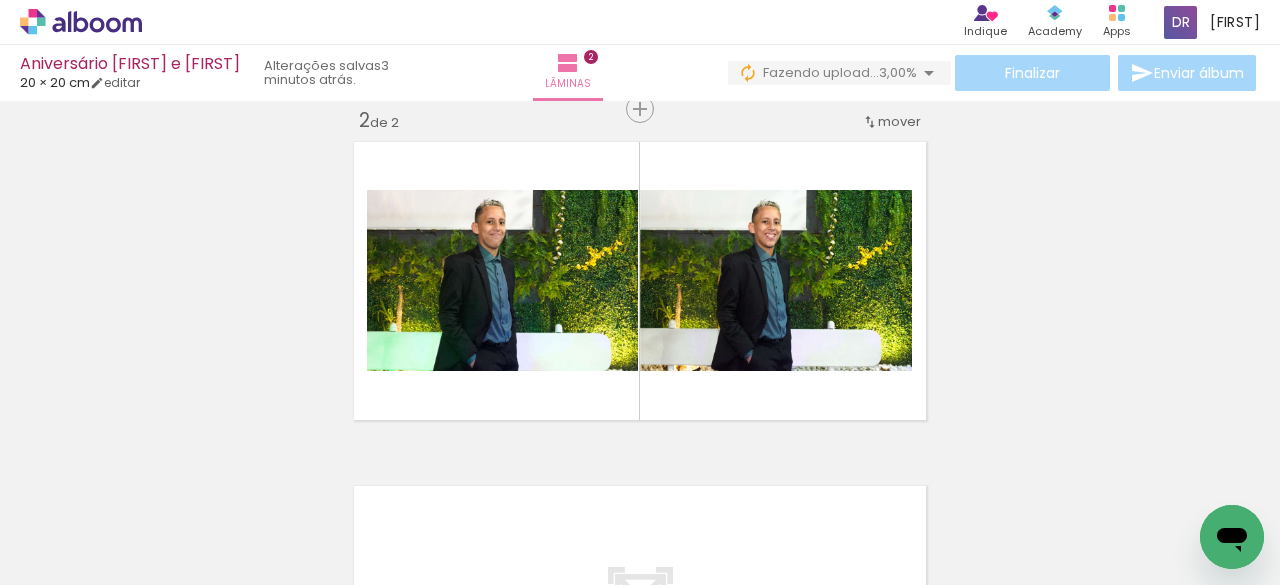 scroll, scrollTop: 0, scrollLeft: 544, axis: horizontal 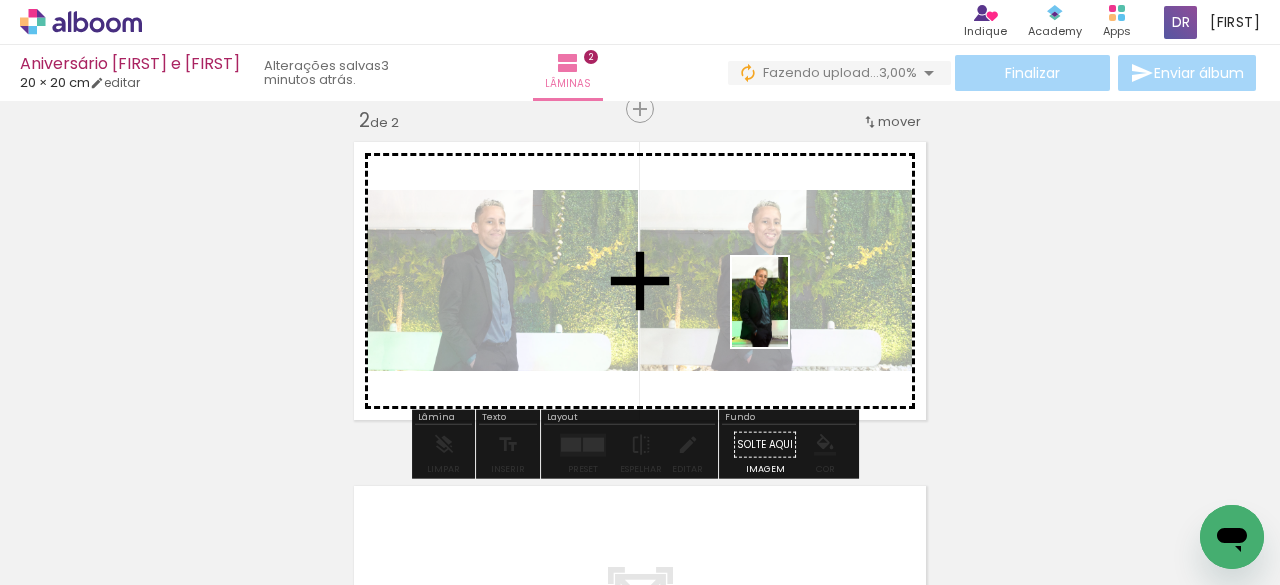 drag, startPoint x: 792, startPoint y: 551, endPoint x: 792, endPoint y: 317, distance: 234 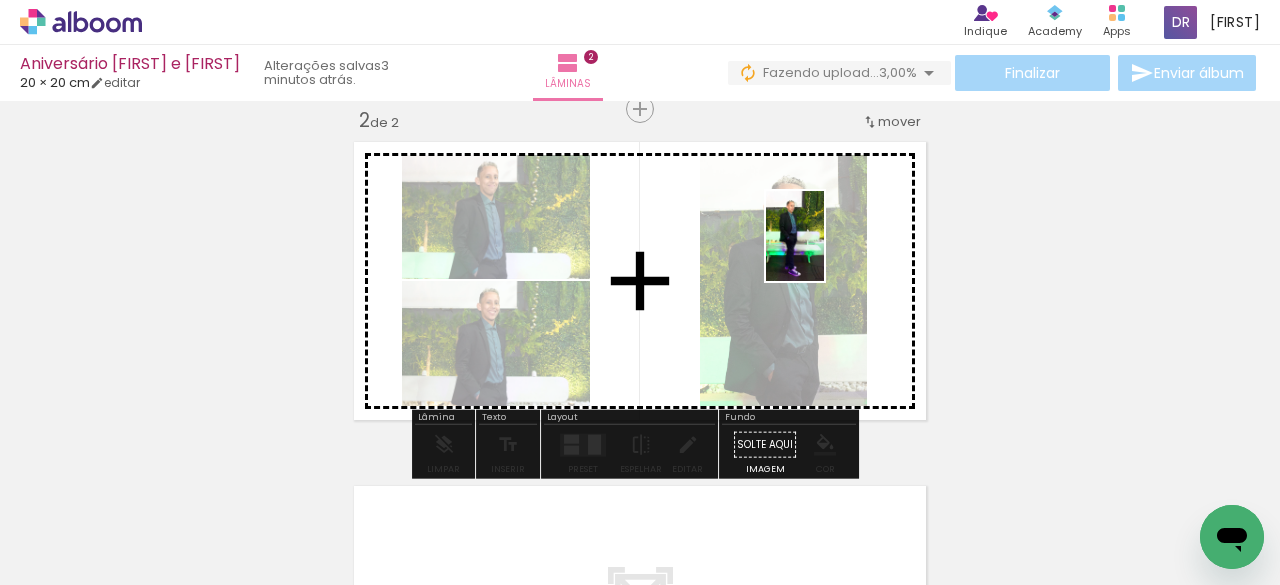 drag, startPoint x: 896, startPoint y: 533, endPoint x: 826, endPoint y: 251, distance: 290.55807 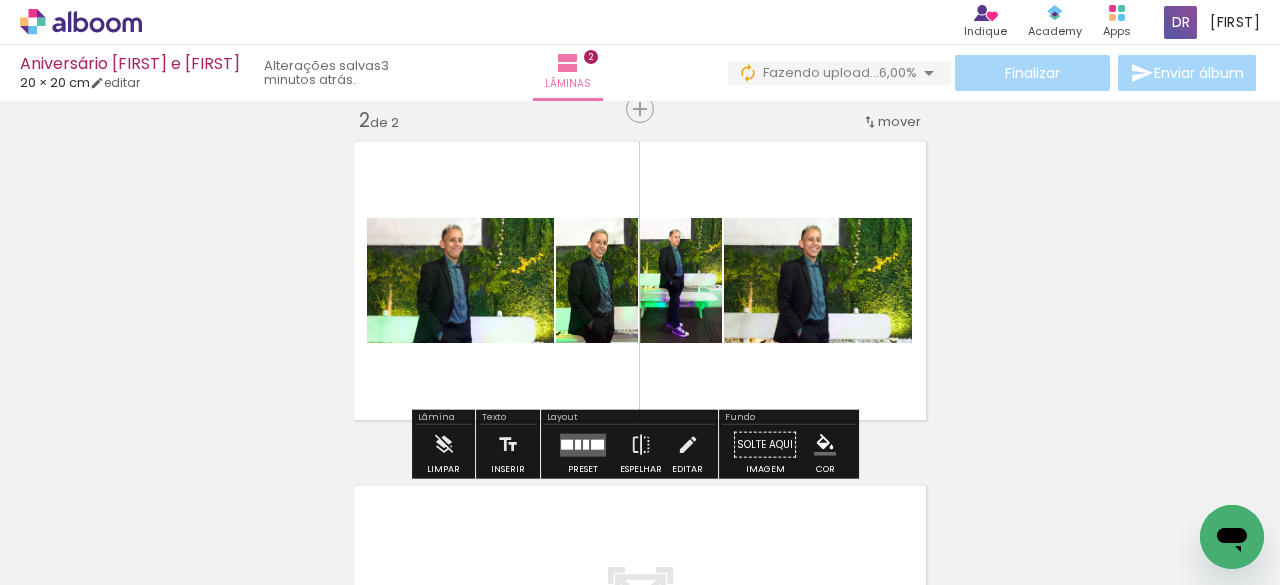 click at bounding box center [583, 444] 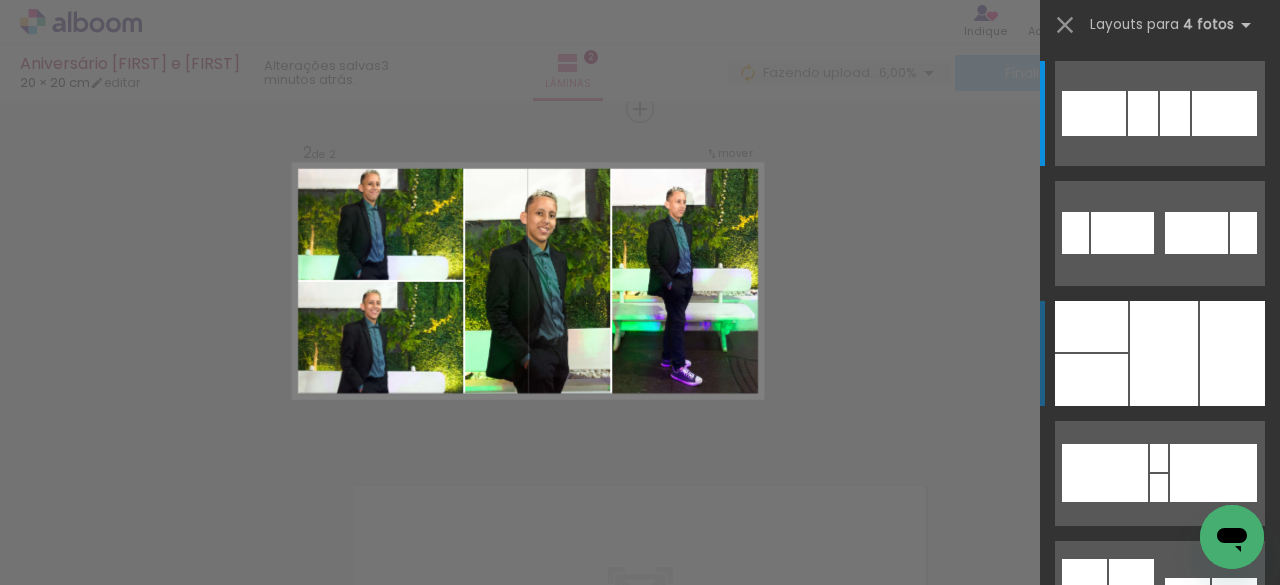 click at bounding box center [1232, 353] 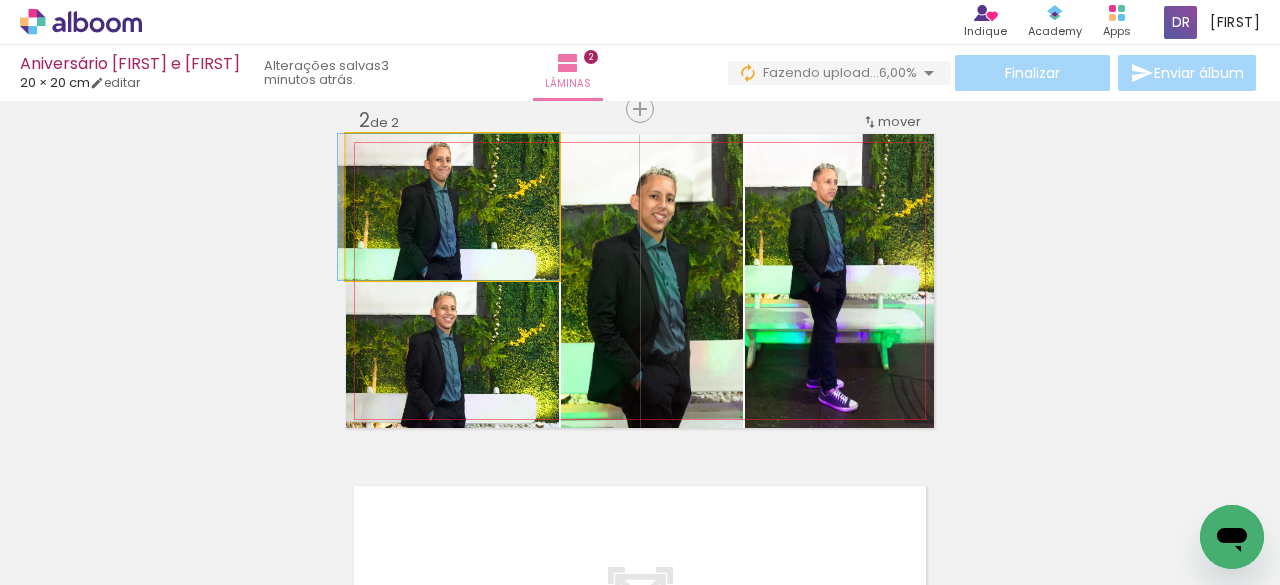 drag, startPoint x: 484, startPoint y: 205, endPoint x: 480, endPoint y: 270, distance: 65.12296 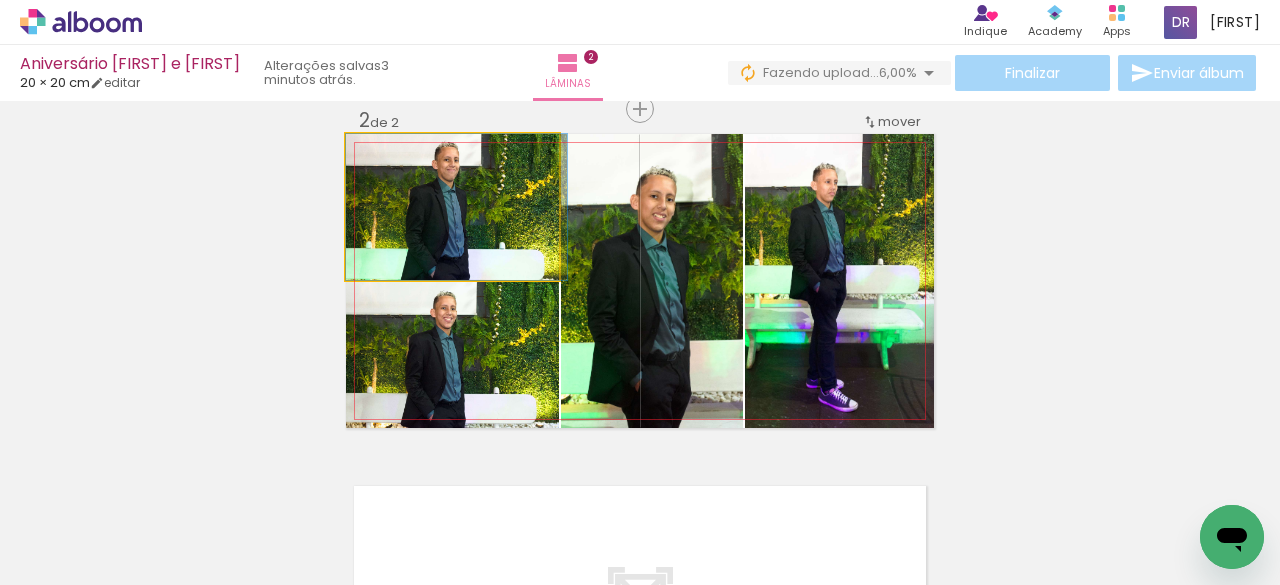 drag, startPoint x: 458, startPoint y: 225, endPoint x: 468, endPoint y: 229, distance: 10.770329 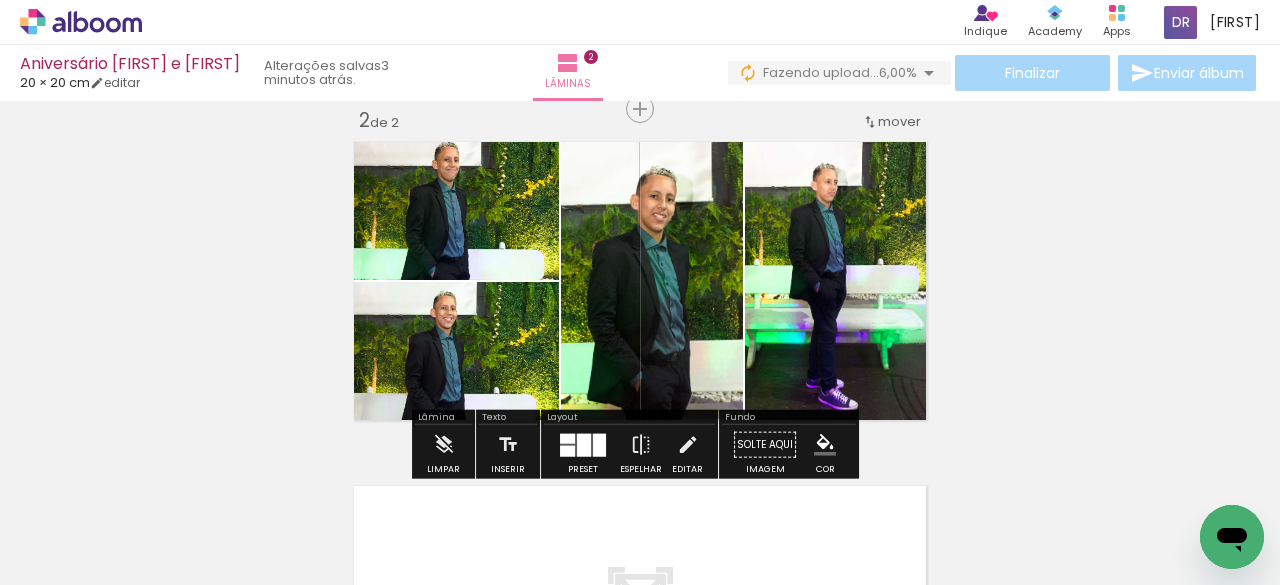 click on "Inserir lâmina 1  de 2  Inserir lâmina 2  de 2" at bounding box center (640, 255) 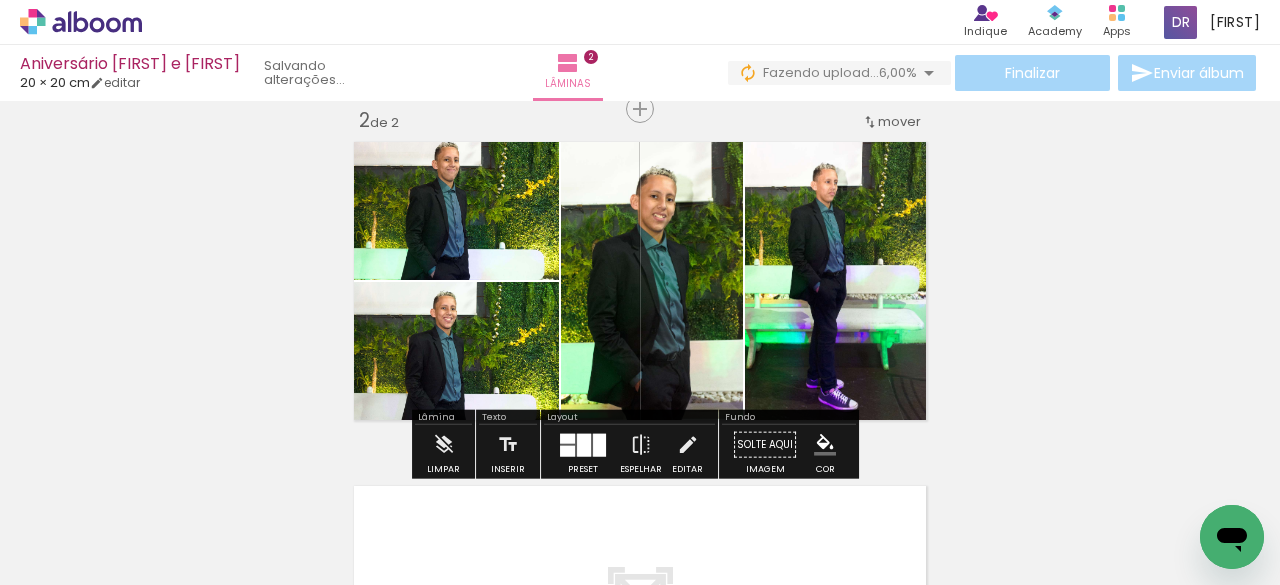 click at bounding box center (584, 444) 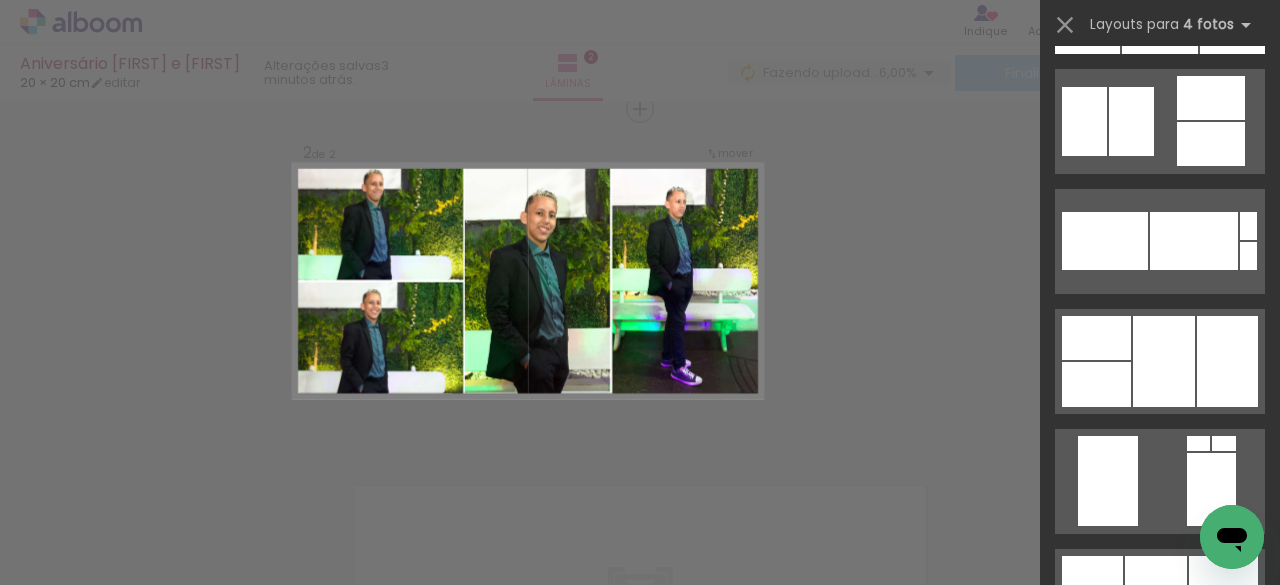 scroll, scrollTop: 2754, scrollLeft: 0, axis: vertical 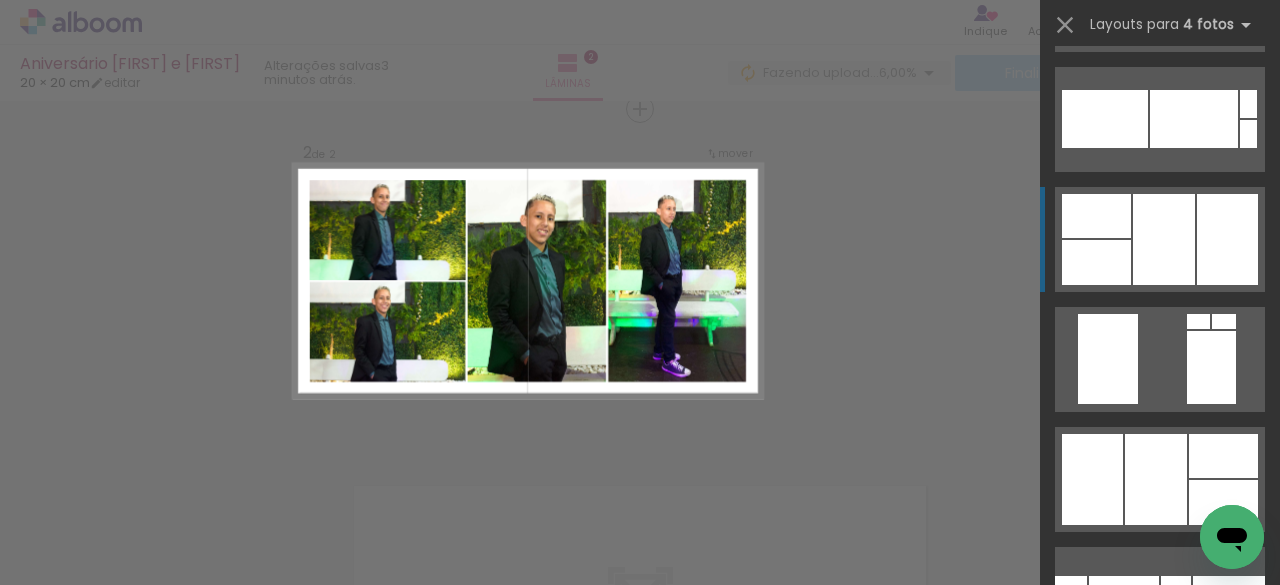 click at bounding box center (1164, 239) 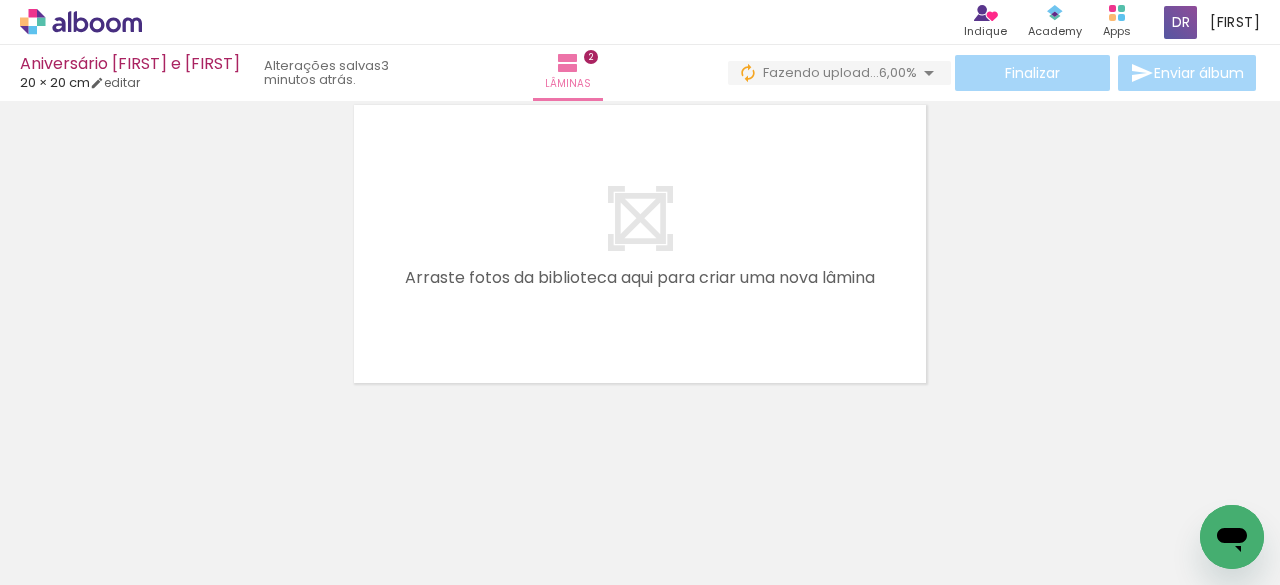 scroll, scrollTop: 746, scrollLeft: 0, axis: vertical 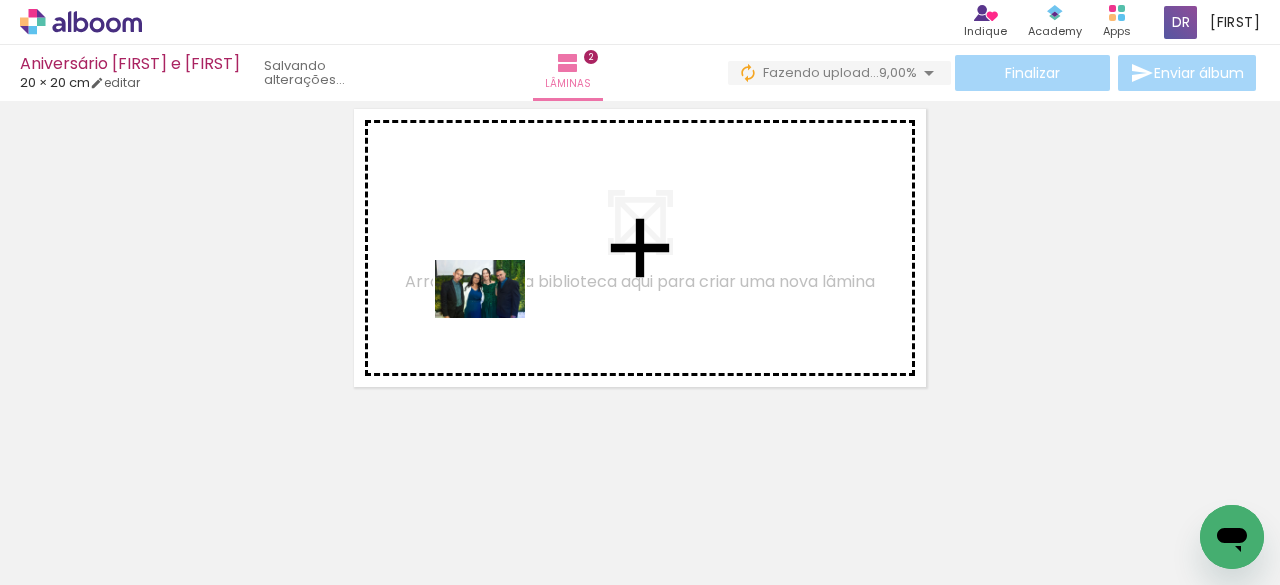 drag, startPoint x: 466, startPoint y: 537, endPoint x: 495, endPoint y: 319, distance: 219.92044 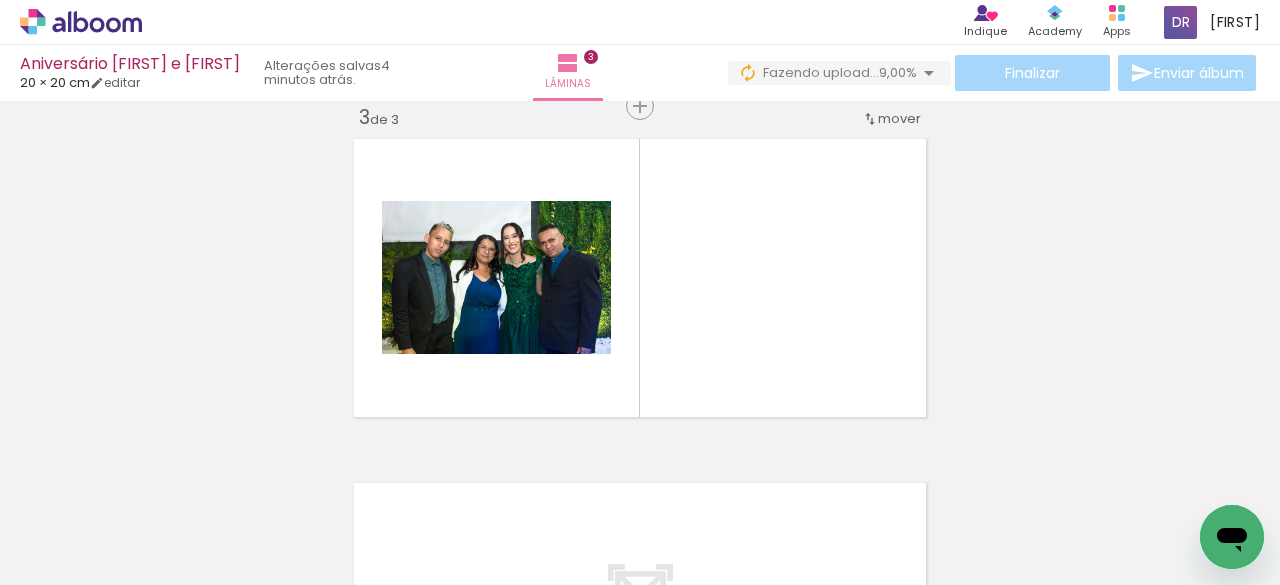 scroll, scrollTop: 713, scrollLeft: 0, axis: vertical 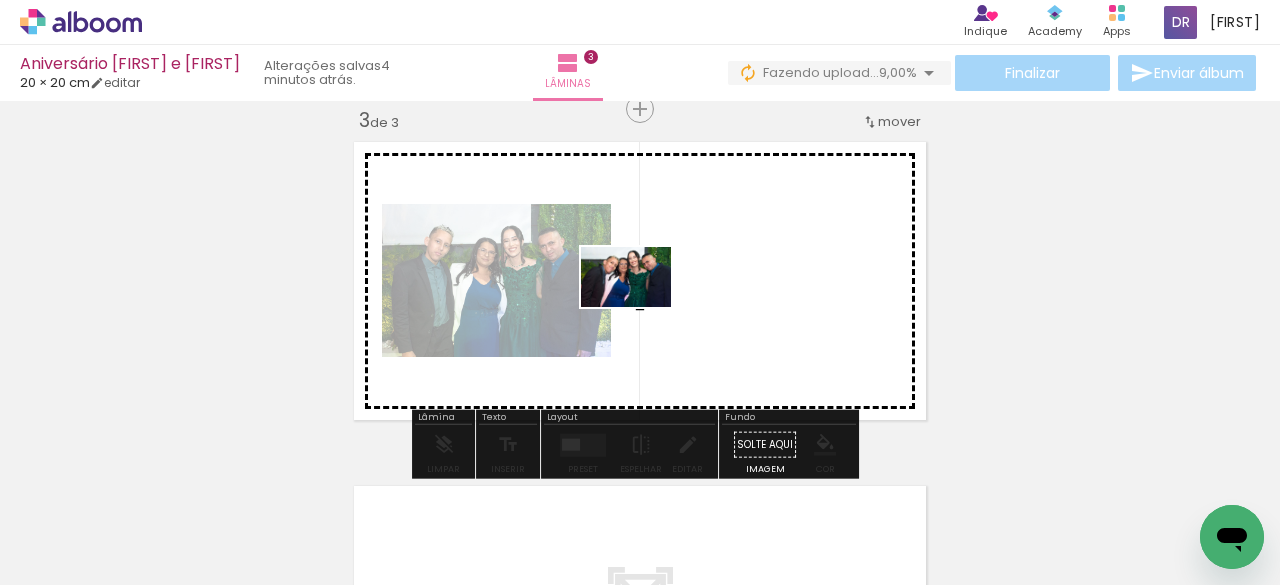 drag, startPoint x: 550, startPoint y: 517, endPoint x: 677, endPoint y: 525, distance: 127.25172 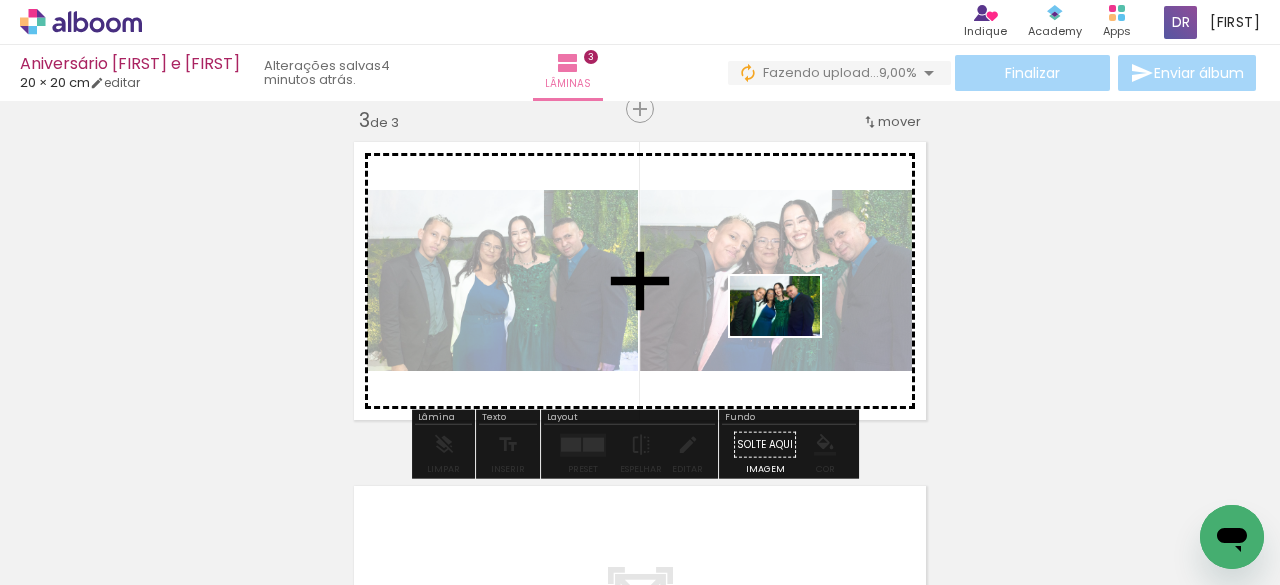 drag, startPoint x: 712, startPoint y: 457, endPoint x: 790, endPoint y: 336, distance: 143.9618 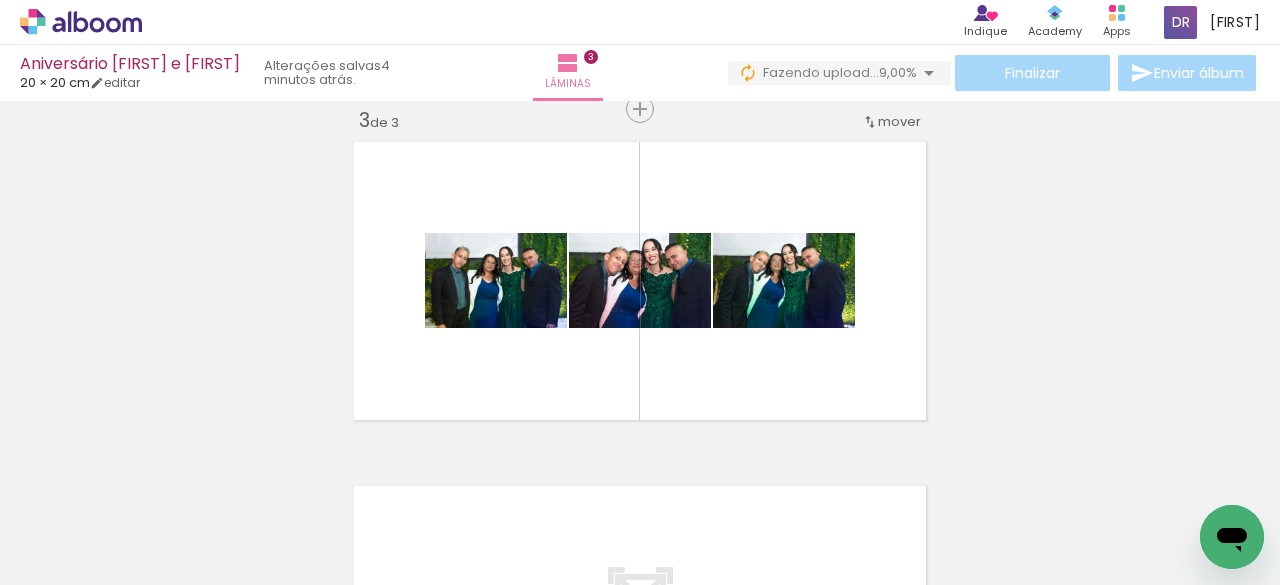 scroll, scrollTop: 0, scrollLeft: 982, axis: horizontal 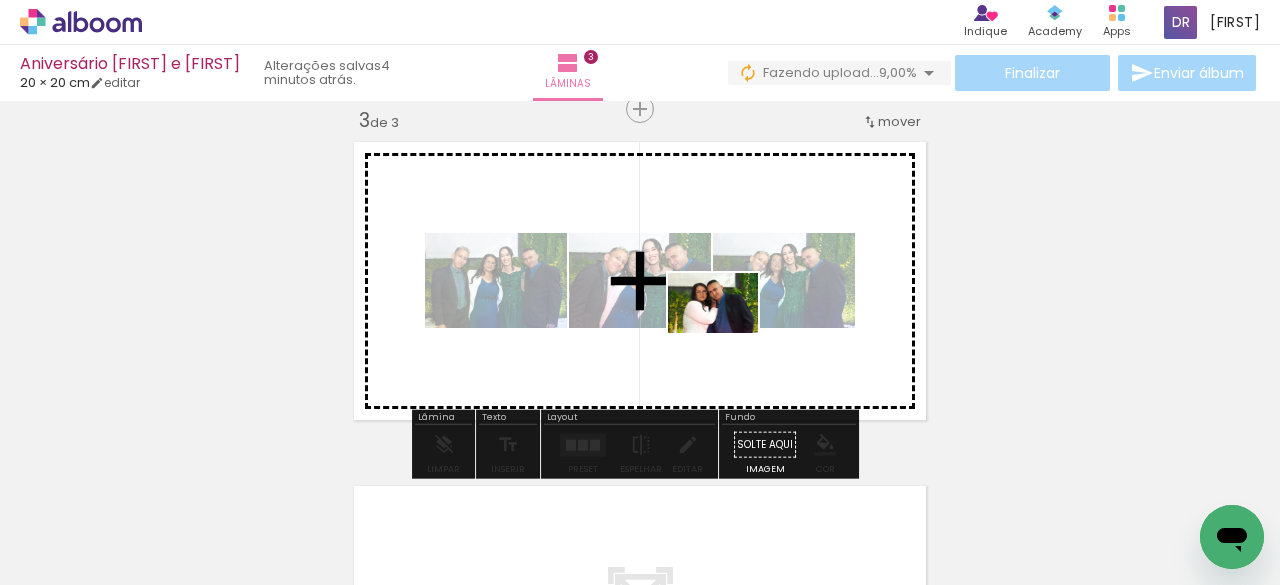 drag, startPoint x: 583, startPoint y: 545, endPoint x: 728, endPoint y: 333, distance: 256.8443 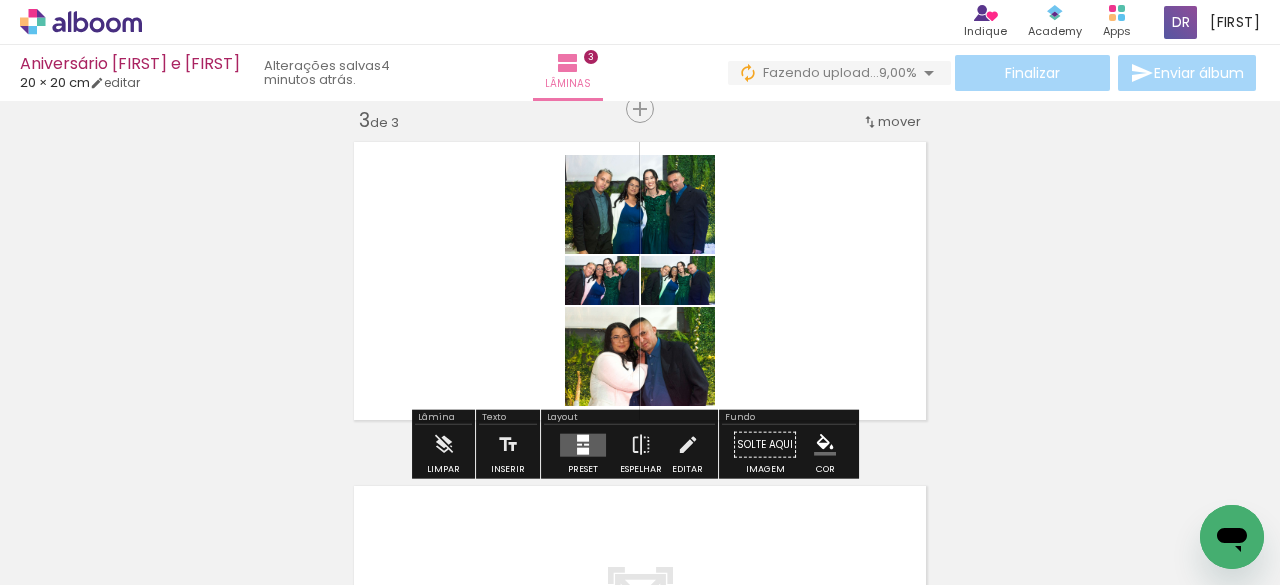 click at bounding box center (583, 450) 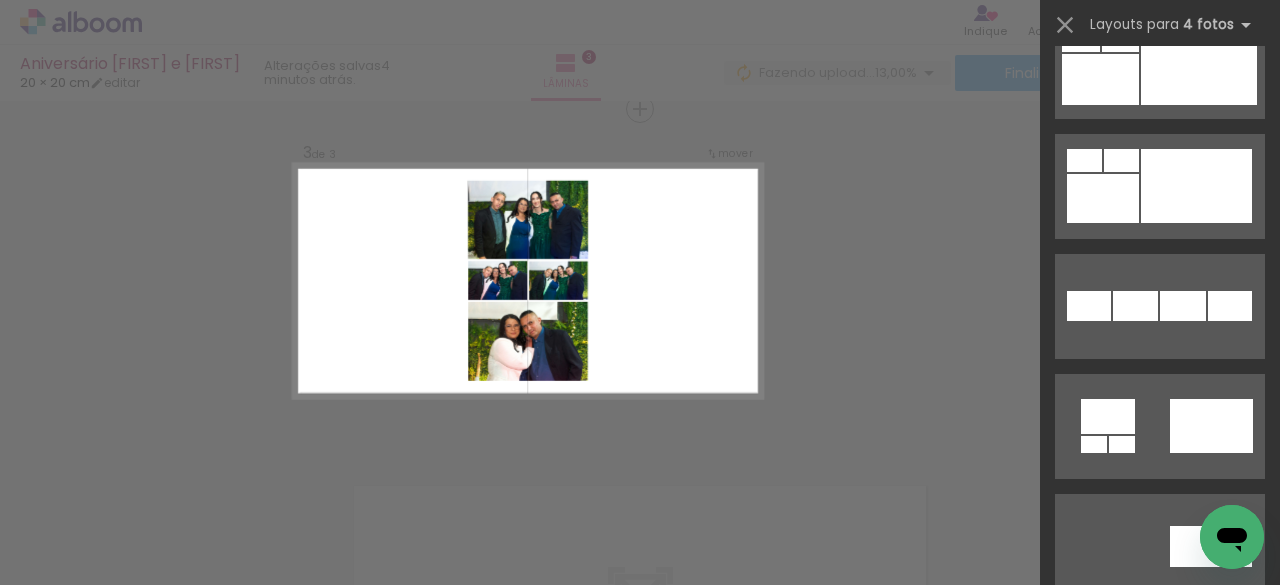 scroll, scrollTop: 938, scrollLeft: 0, axis: vertical 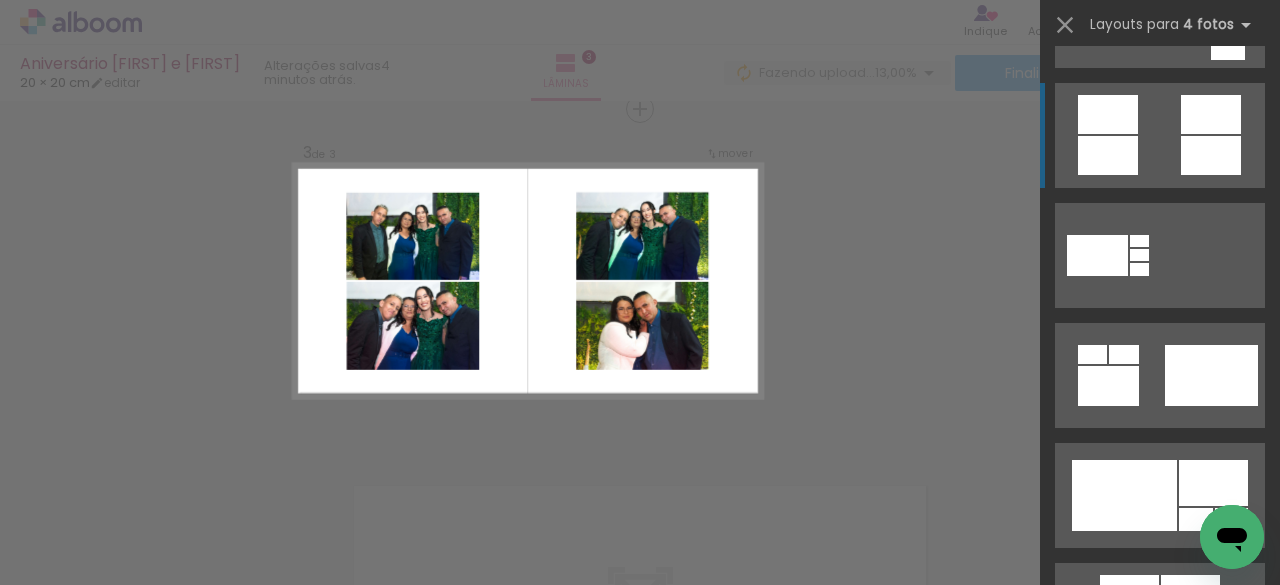 click at bounding box center (1160, -10825) 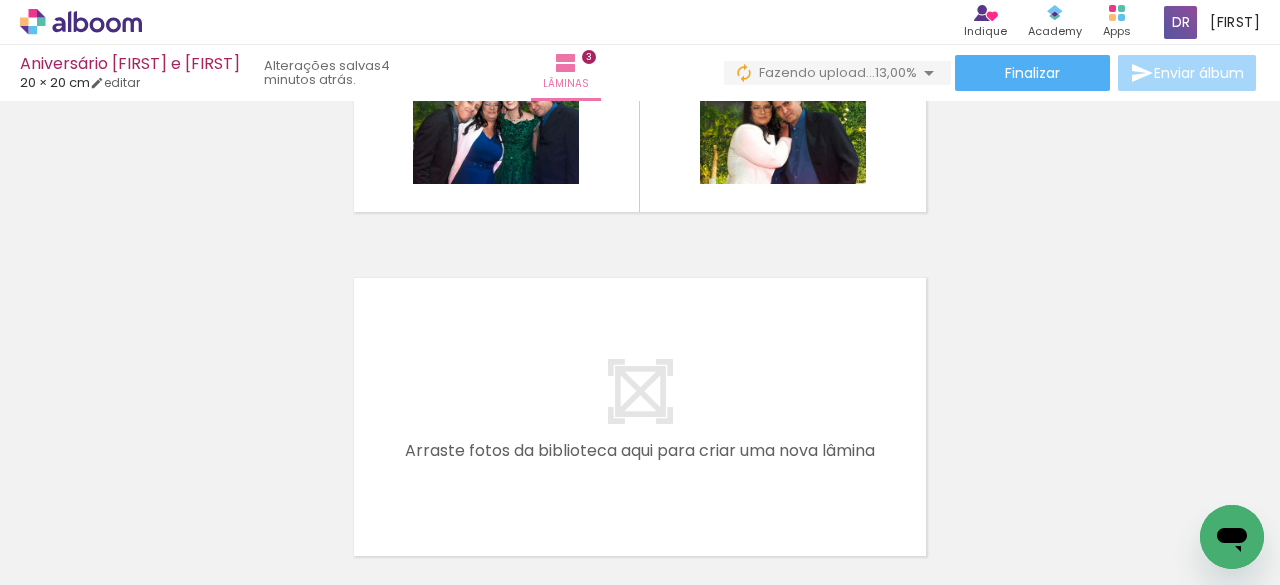scroll, scrollTop: 841, scrollLeft: 0, axis: vertical 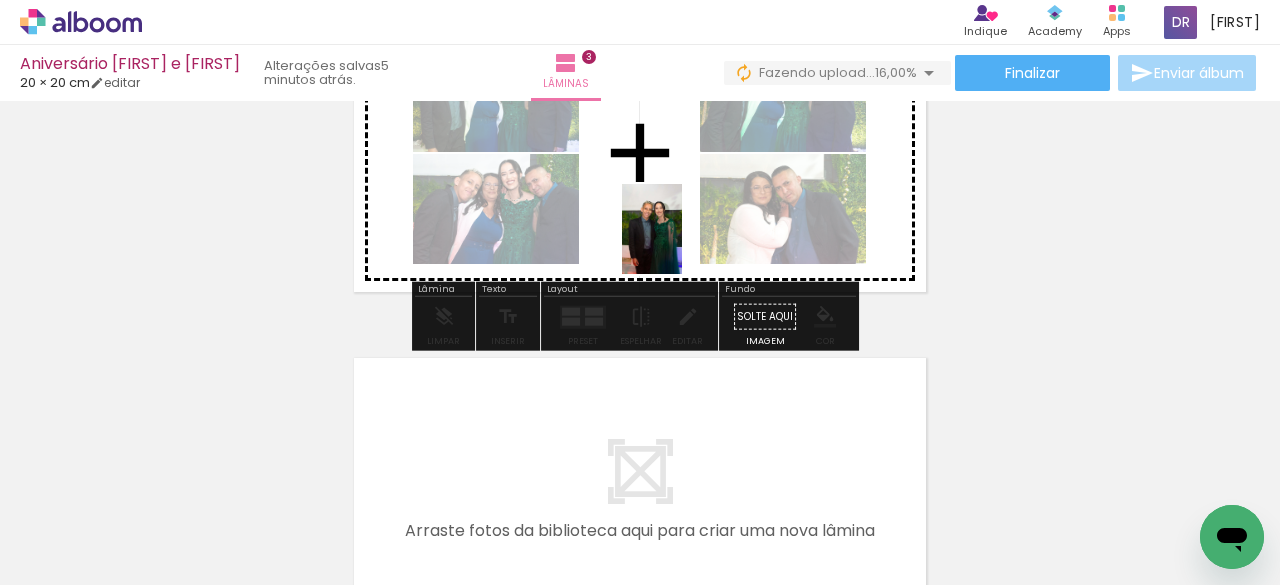 drag, startPoint x: 330, startPoint y: 532, endPoint x: 682, endPoint y: 244, distance: 454.80545 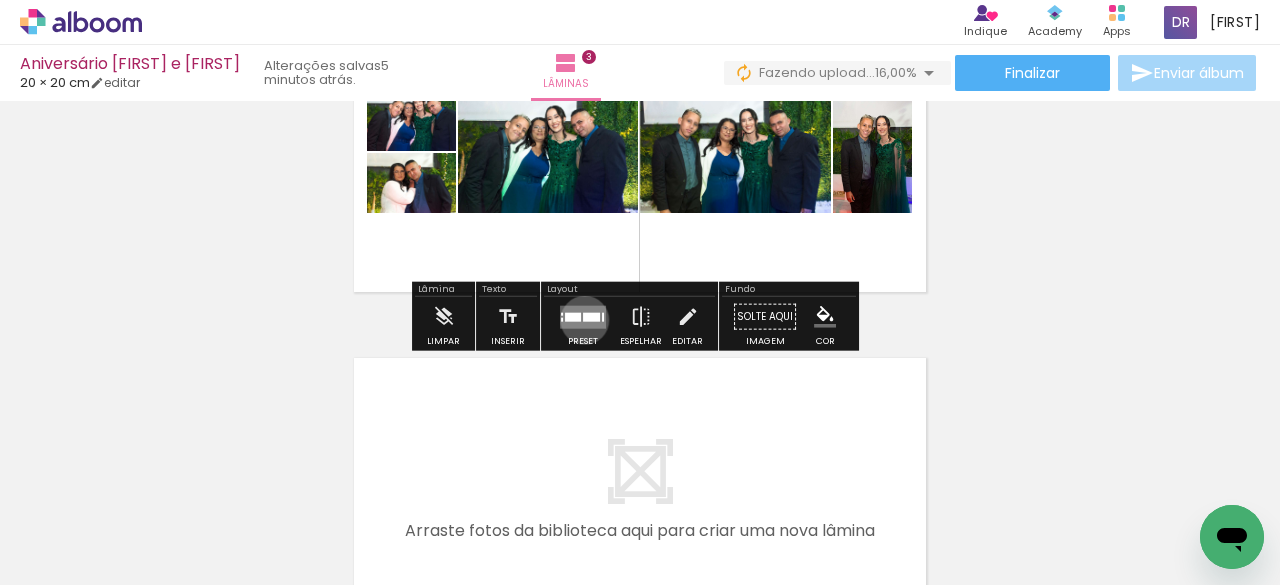 click at bounding box center [591, 316] 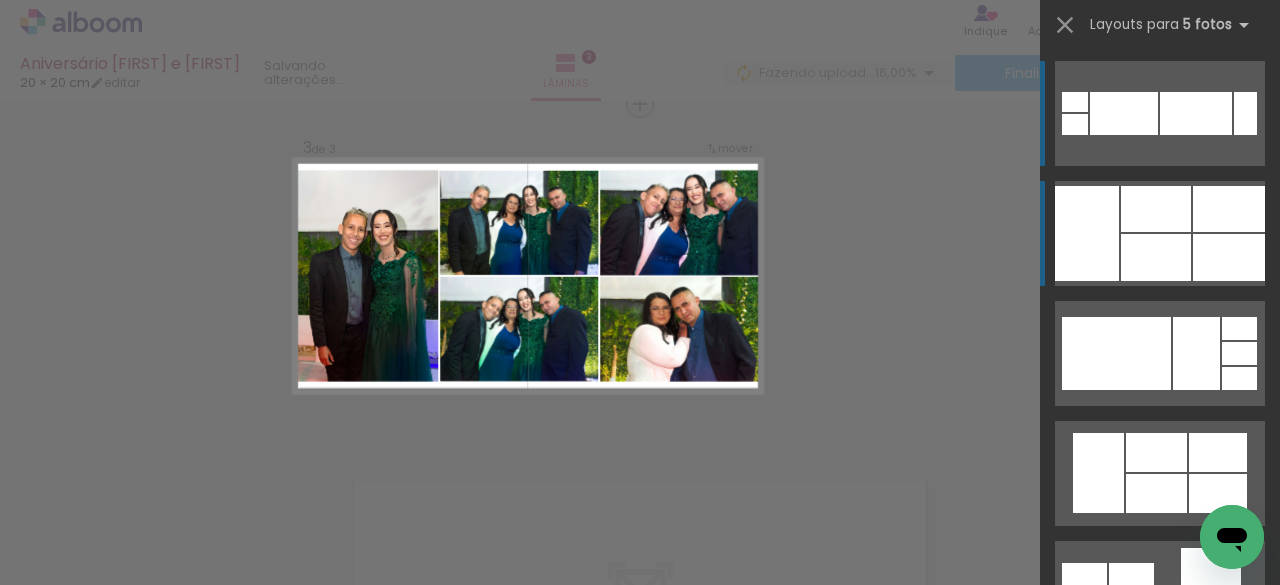 scroll, scrollTop: 713, scrollLeft: 0, axis: vertical 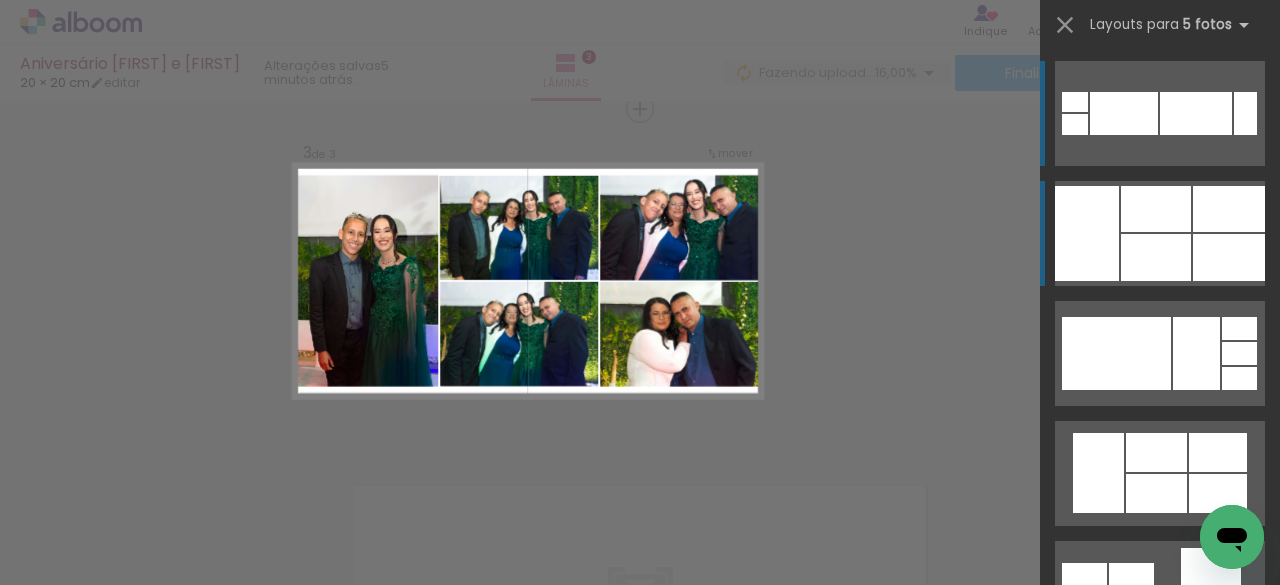 click at bounding box center [1229, 257] 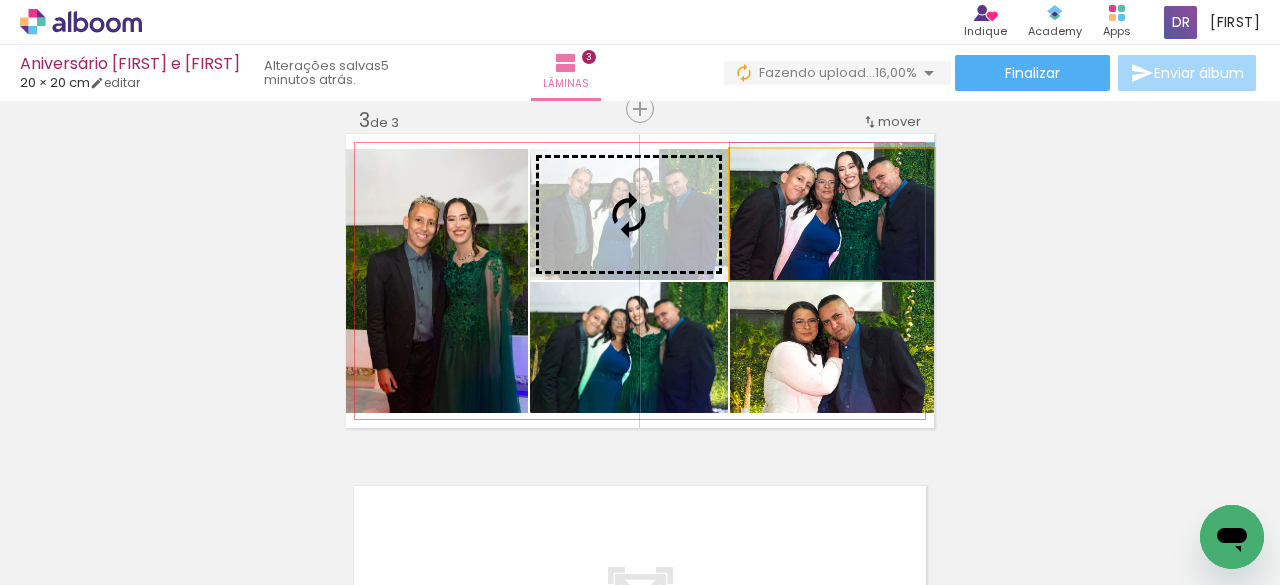 drag, startPoint x: 880, startPoint y: 252, endPoint x: 644, endPoint y: 240, distance: 236.30489 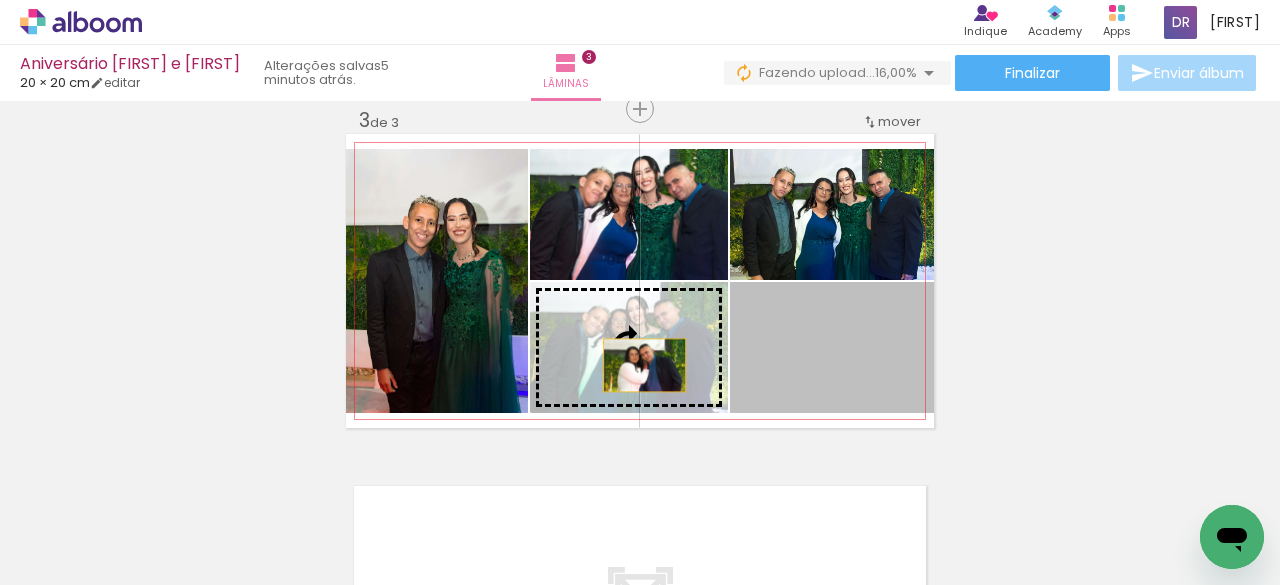 drag, startPoint x: 838, startPoint y: 366, endPoint x: 637, endPoint y: 365, distance: 201.00249 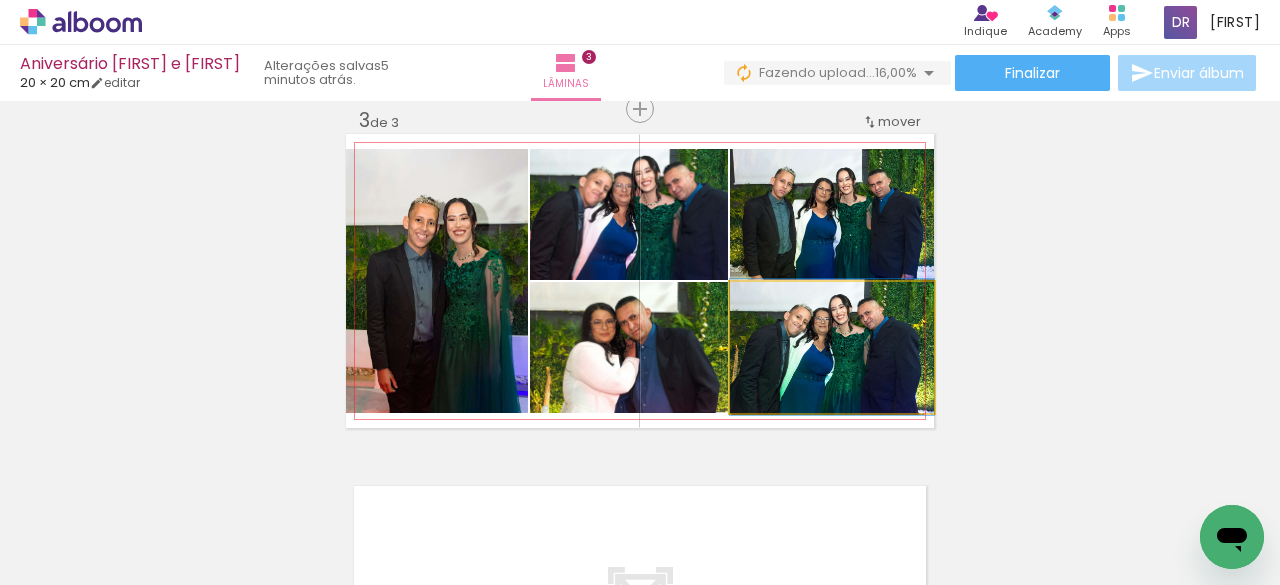 drag, startPoint x: 868, startPoint y: 358, endPoint x: 730, endPoint y: 358, distance: 138 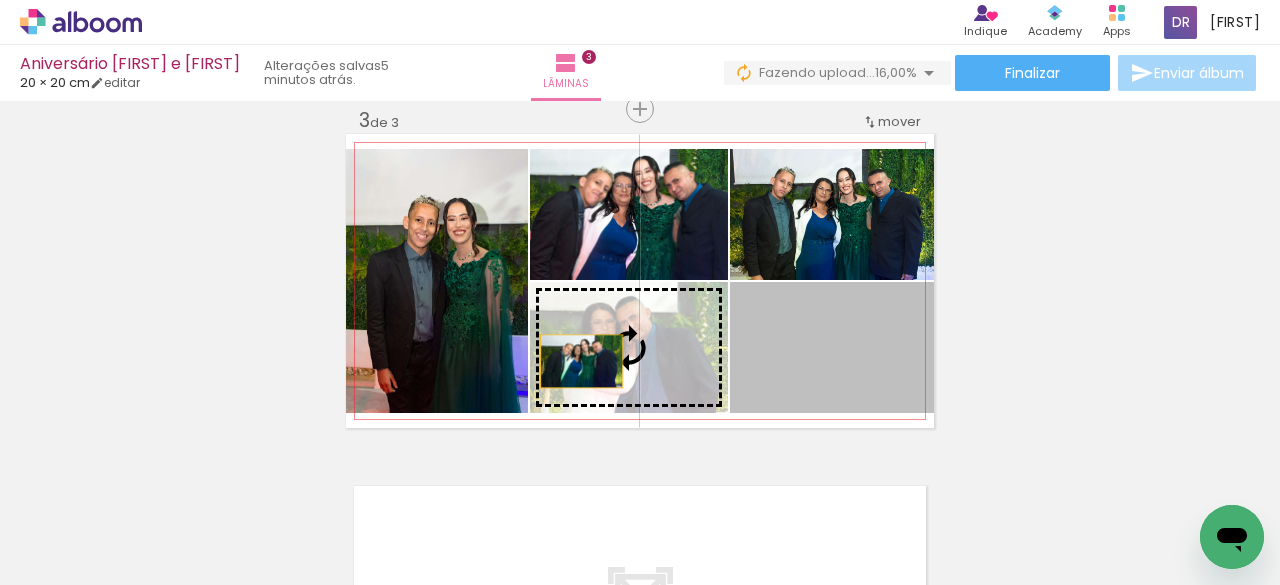 drag, startPoint x: 809, startPoint y: 363, endPoint x: 574, endPoint y: 361, distance: 235.00851 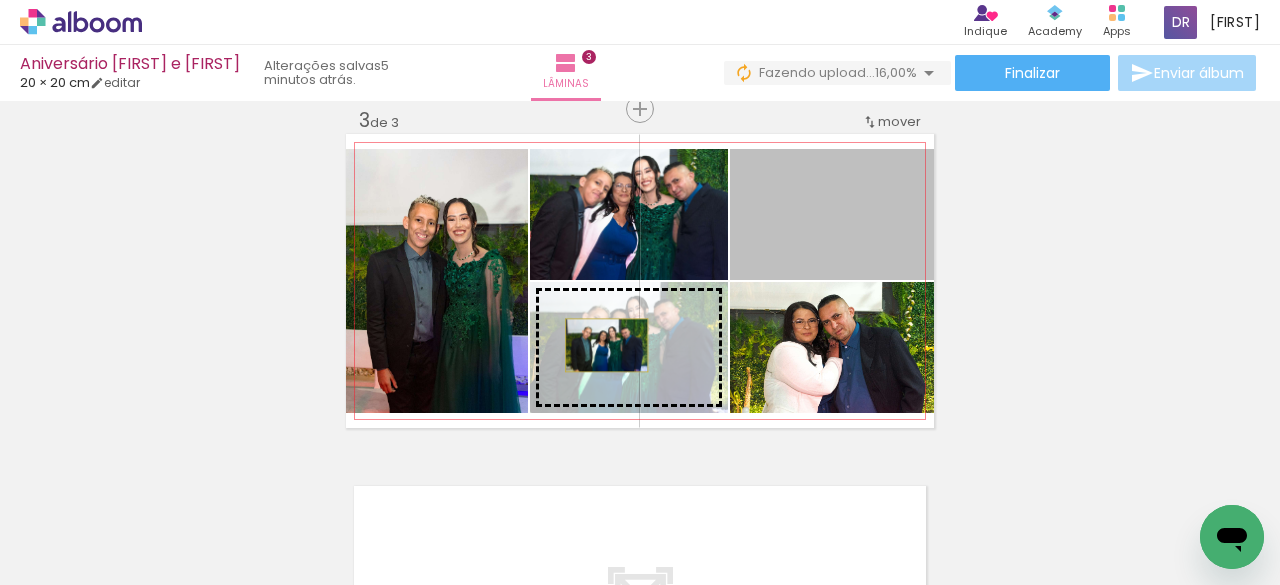 drag, startPoint x: 830, startPoint y: 256, endPoint x: 599, endPoint y: 345, distance: 247.55202 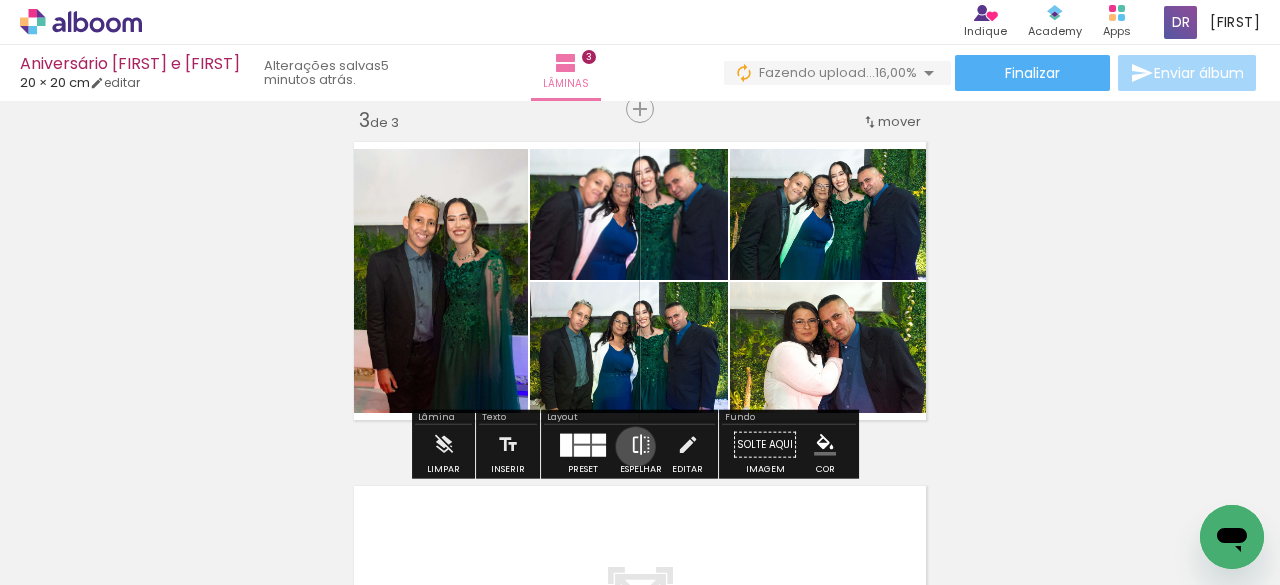 click at bounding box center [641, 445] 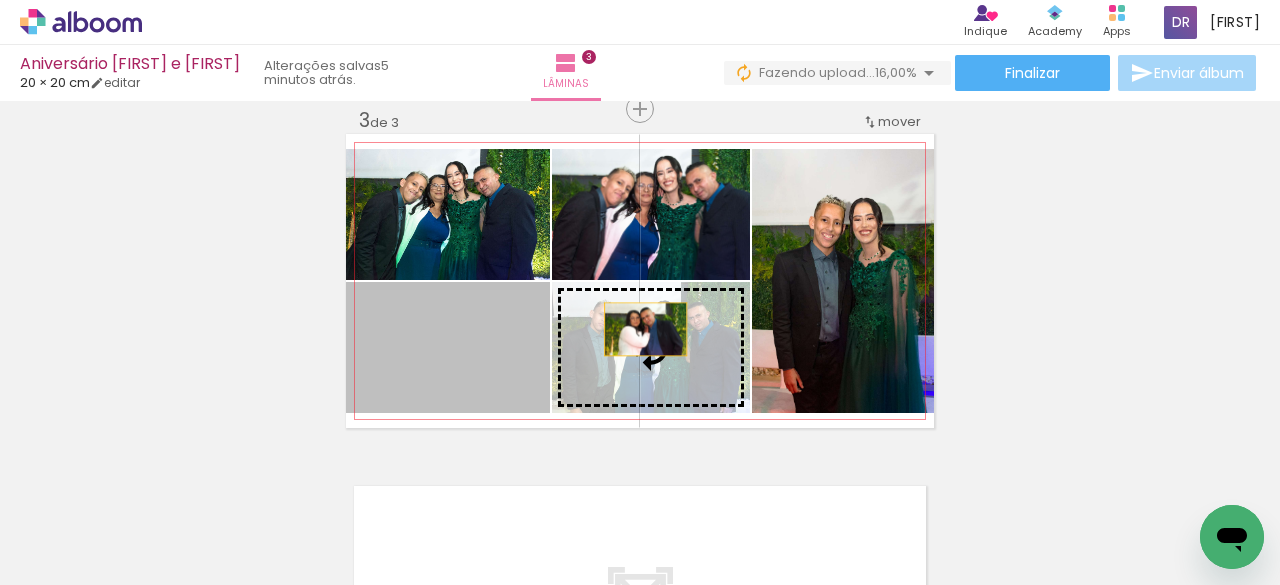 drag, startPoint x: 449, startPoint y: 373, endPoint x: 745, endPoint y: 315, distance: 301.6289 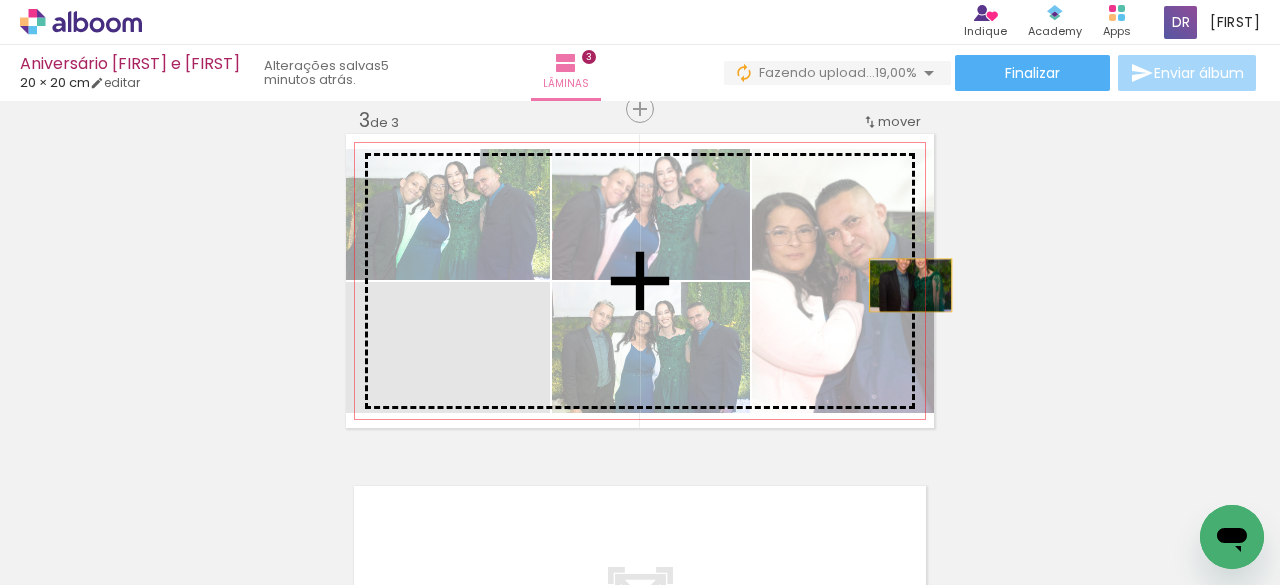 drag, startPoint x: 572, startPoint y: 359, endPoint x: 835, endPoint y: 309, distance: 267.71066 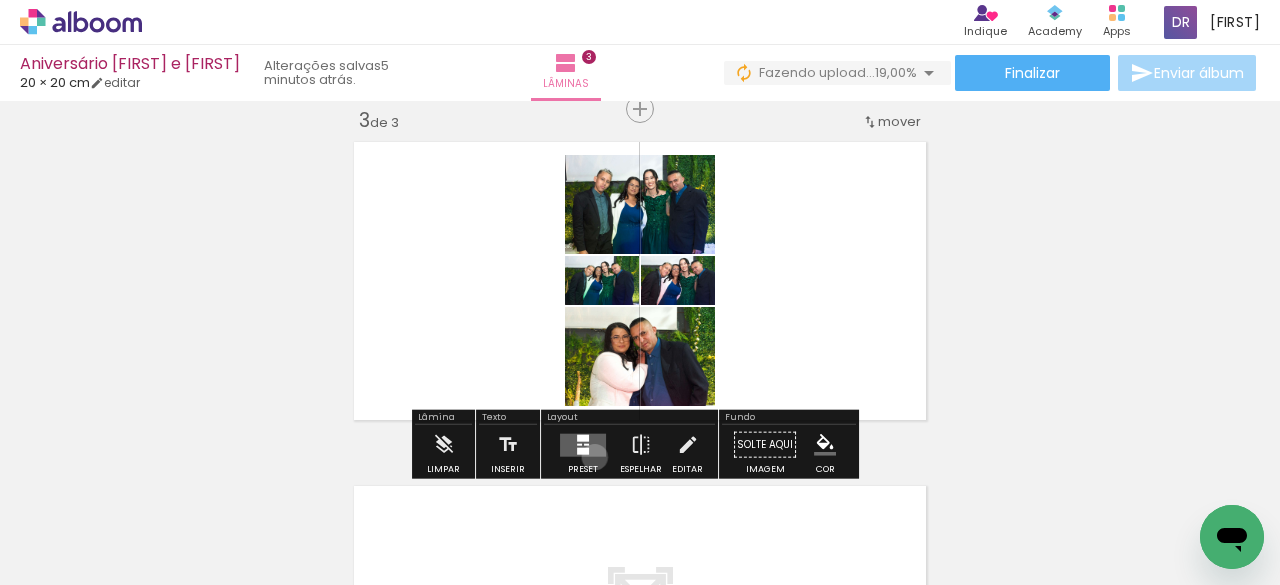 click at bounding box center [583, 445] 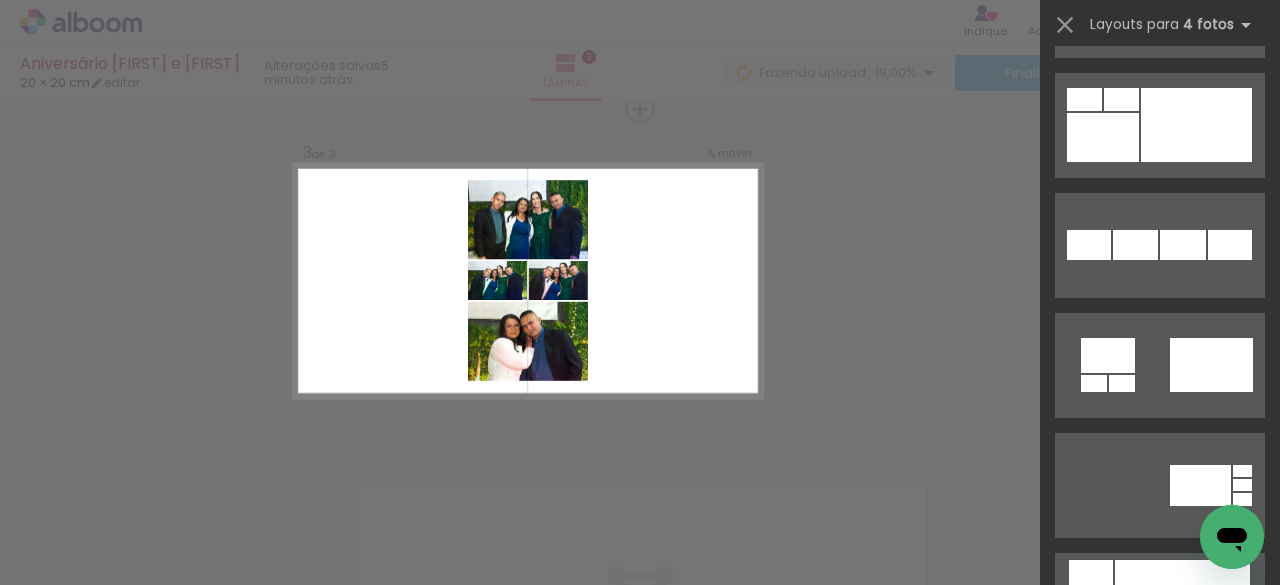 scroll, scrollTop: 2150, scrollLeft: 0, axis: vertical 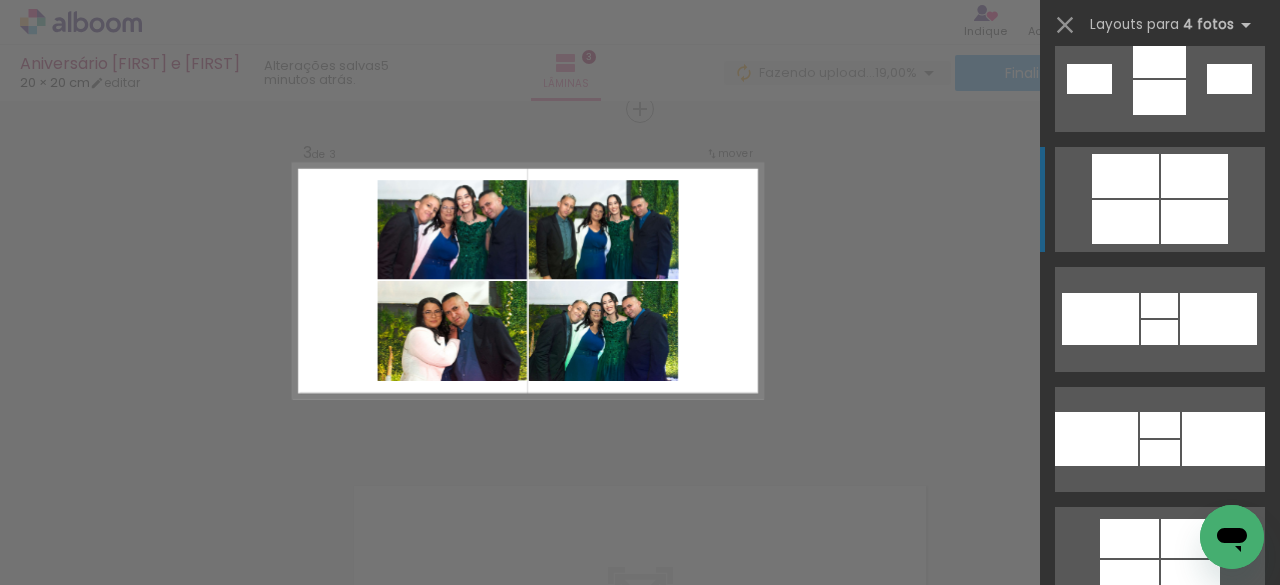 click at bounding box center [1092, 930] 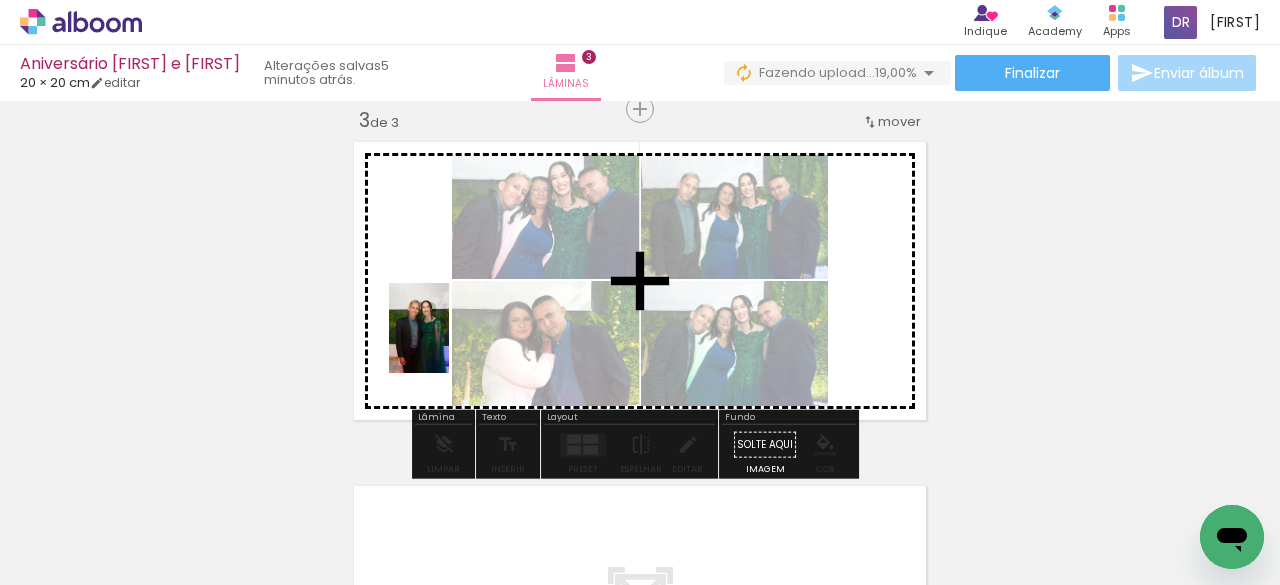 drag, startPoint x: 318, startPoint y: 546, endPoint x: 454, endPoint y: 339, distance: 247.67923 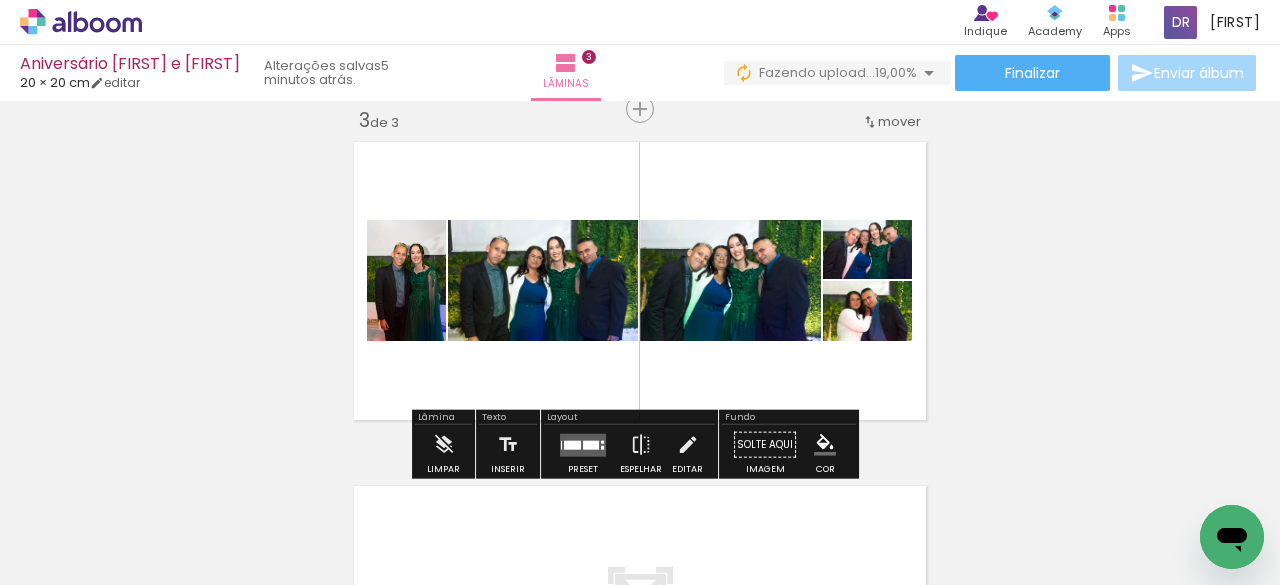 click at bounding box center (591, 444) 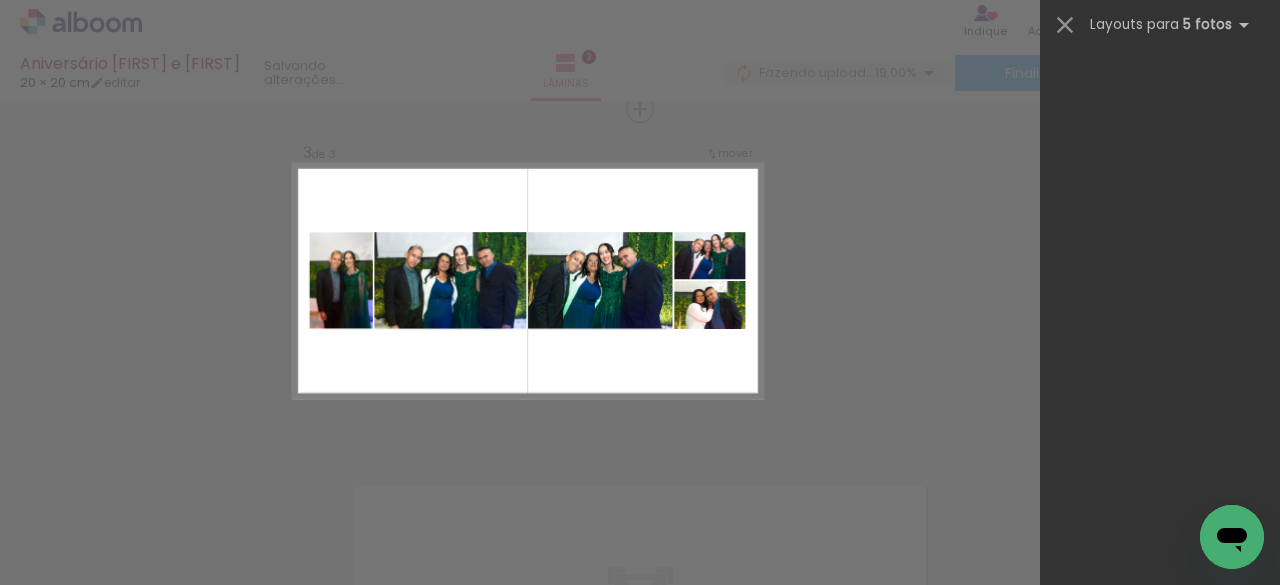 scroll, scrollTop: 0, scrollLeft: 0, axis: both 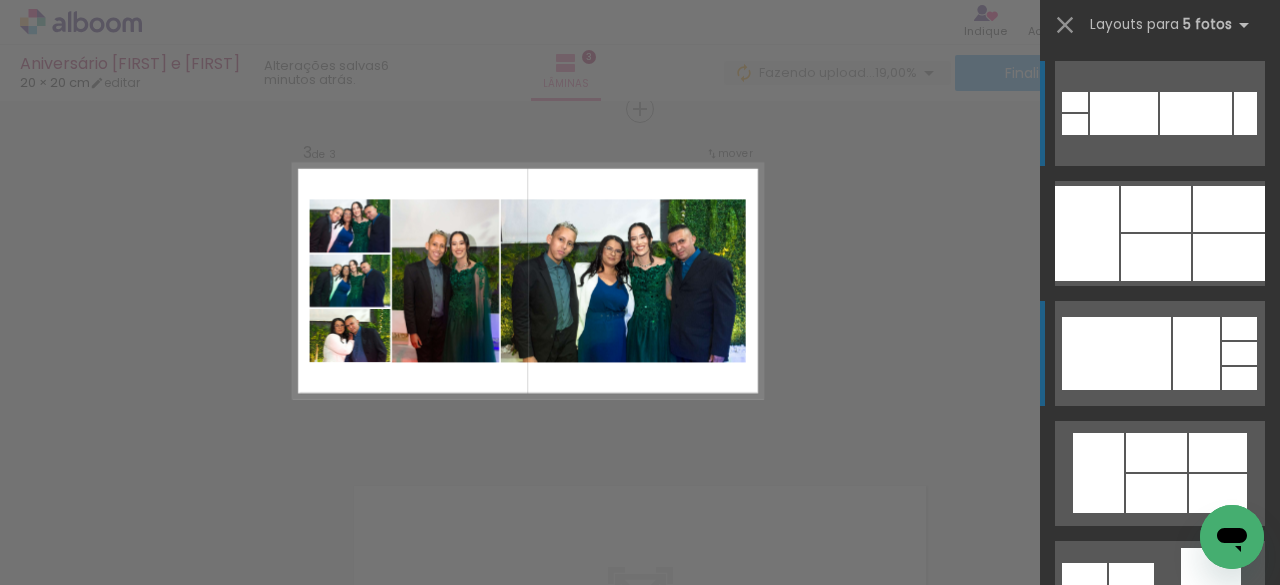 click at bounding box center [1156, 209] 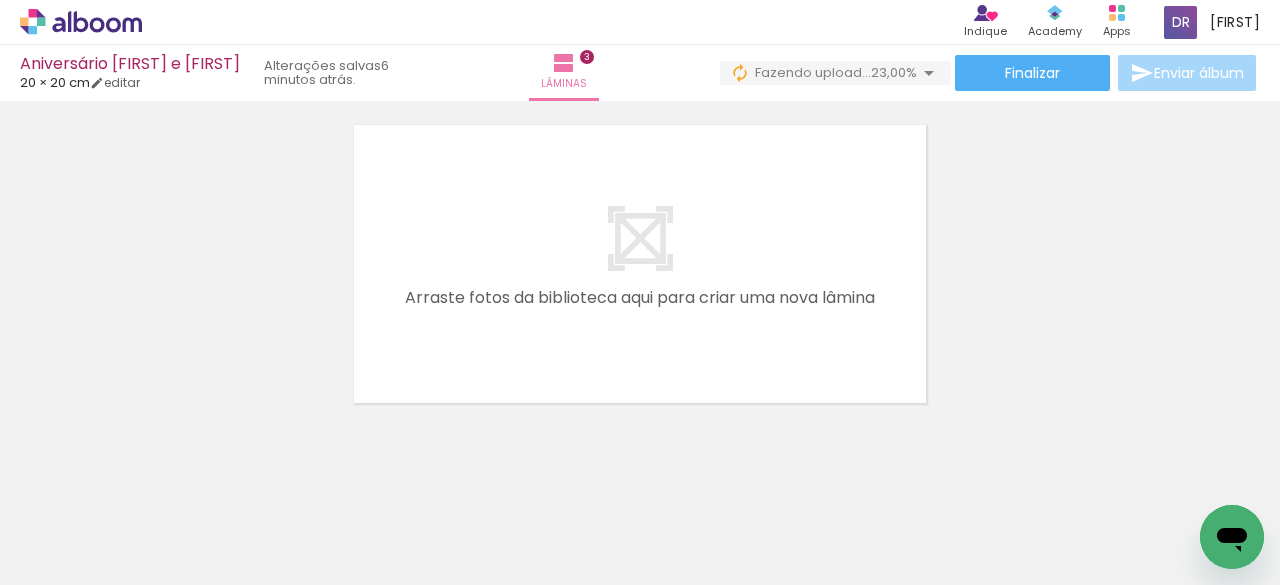 scroll, scrollTop: 1094, scrollLeft: 0, axis: vertical 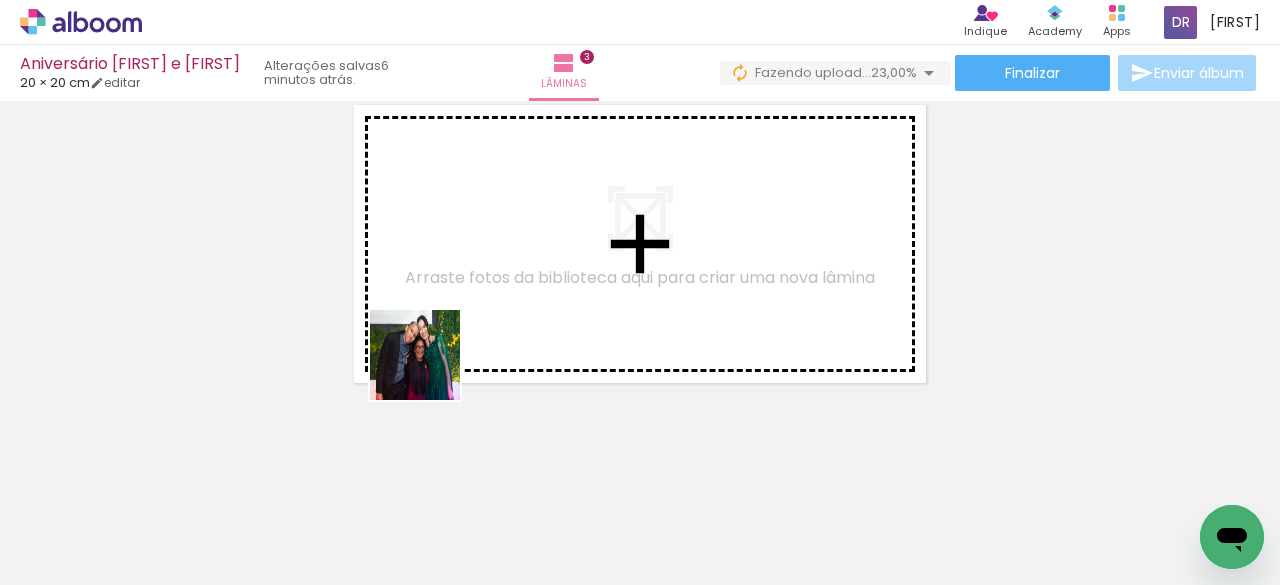 drag, startPoint x: 320, startPoint y: 521, endPoint x: 520, endPoint y: 278, distance: 314.72052 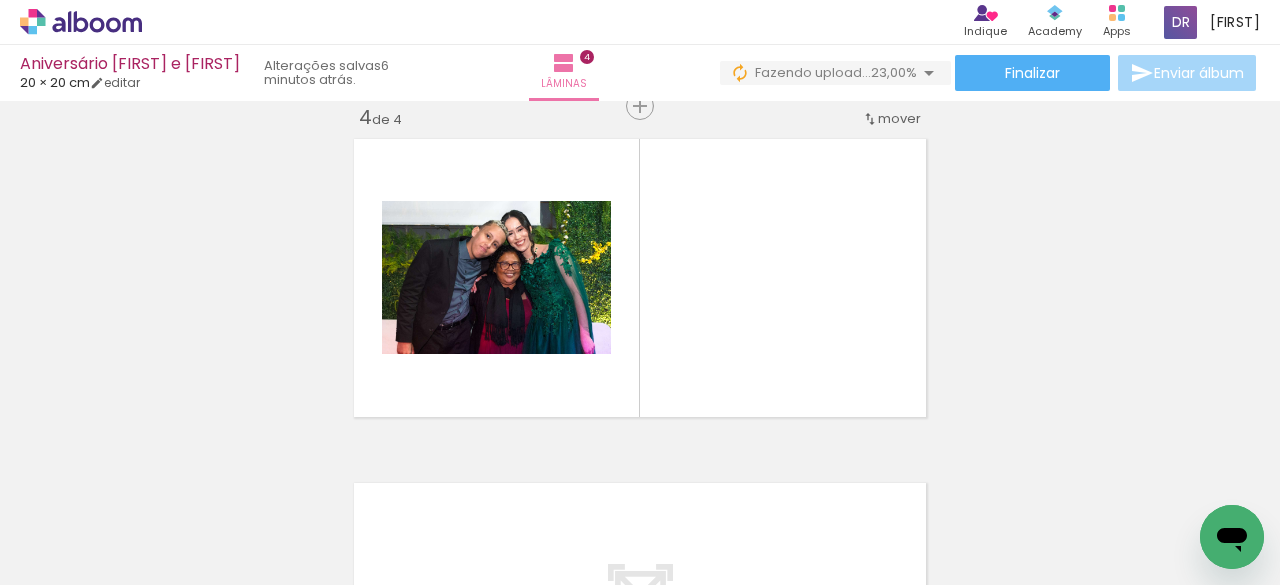 scroll, scrollTop: 1057, scrollLeft: 0, axis: vertical 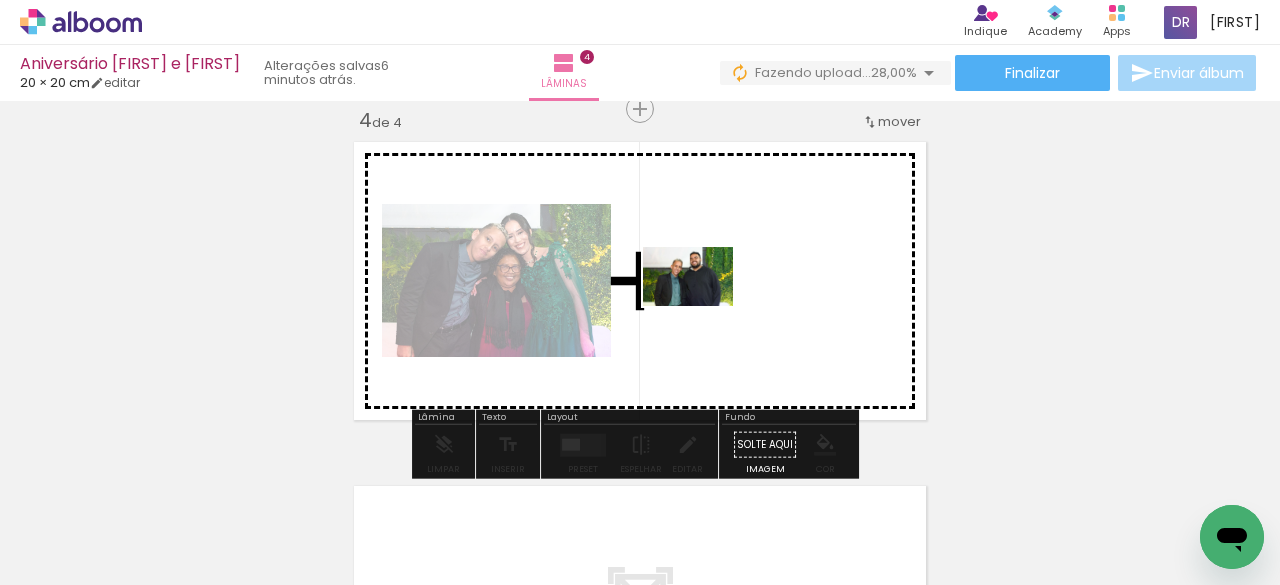 drag, startPoint x: 522, startPoint y: 440, endPoint x: 703, endPoint y: 307, distance: 224.61078 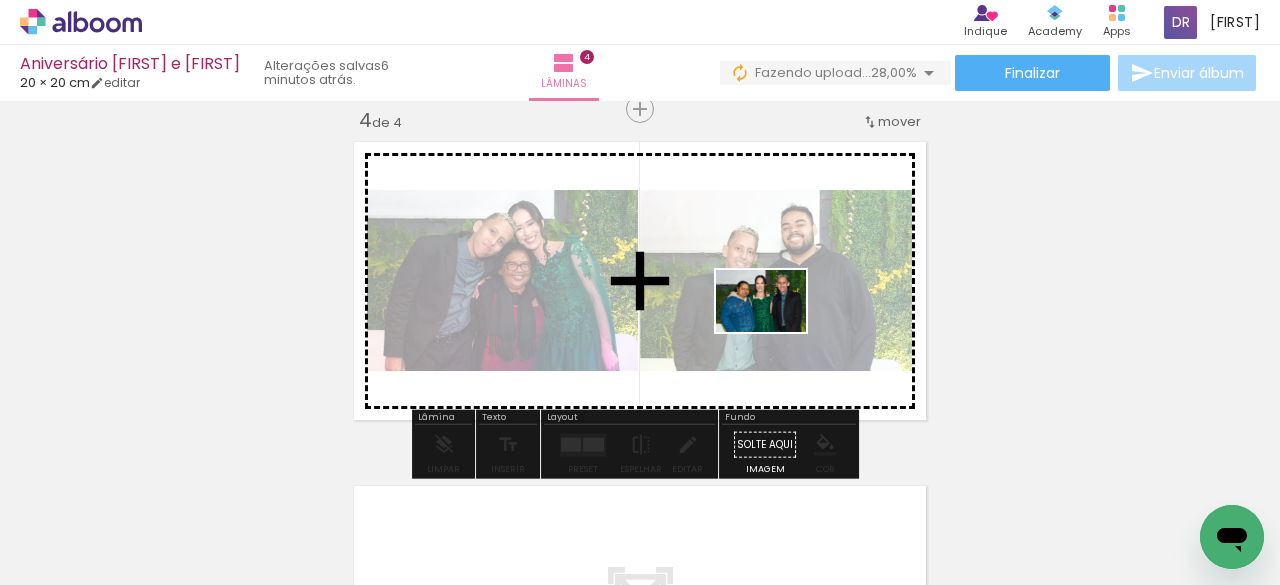 drag, startPoint x: 818, startPoint y: 534, endPoint x: 776, endPoint y: 330, distance: 208.27866 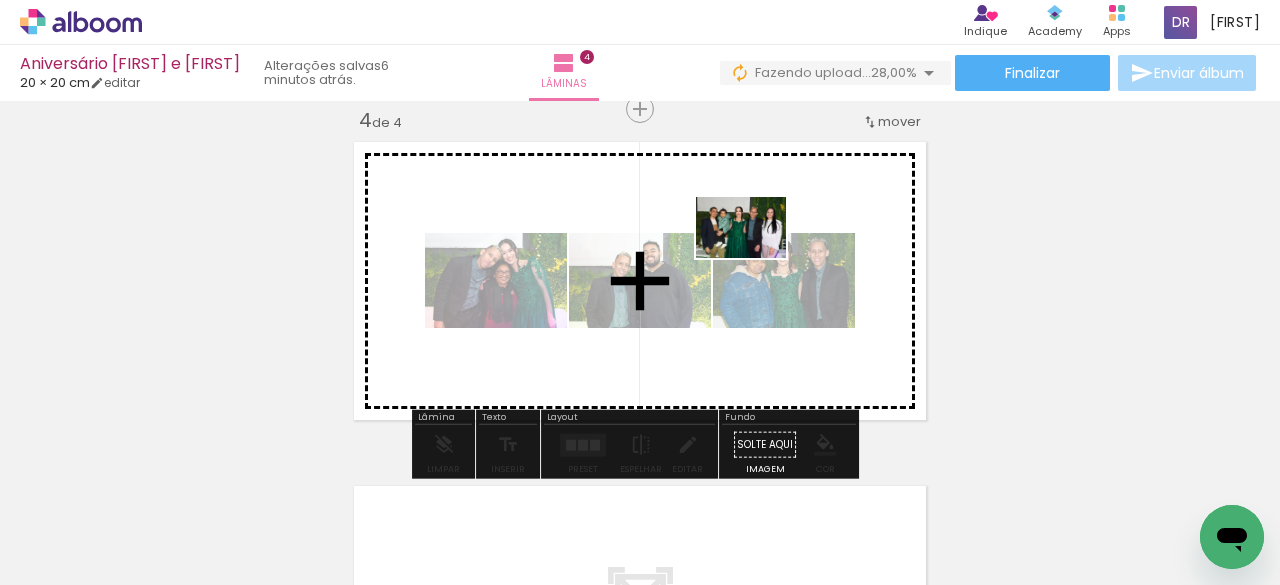 drag, startPoint x: 818, startPoint y: 353, endPoint x: 756, endPoint y: 257, distance: 114.28036 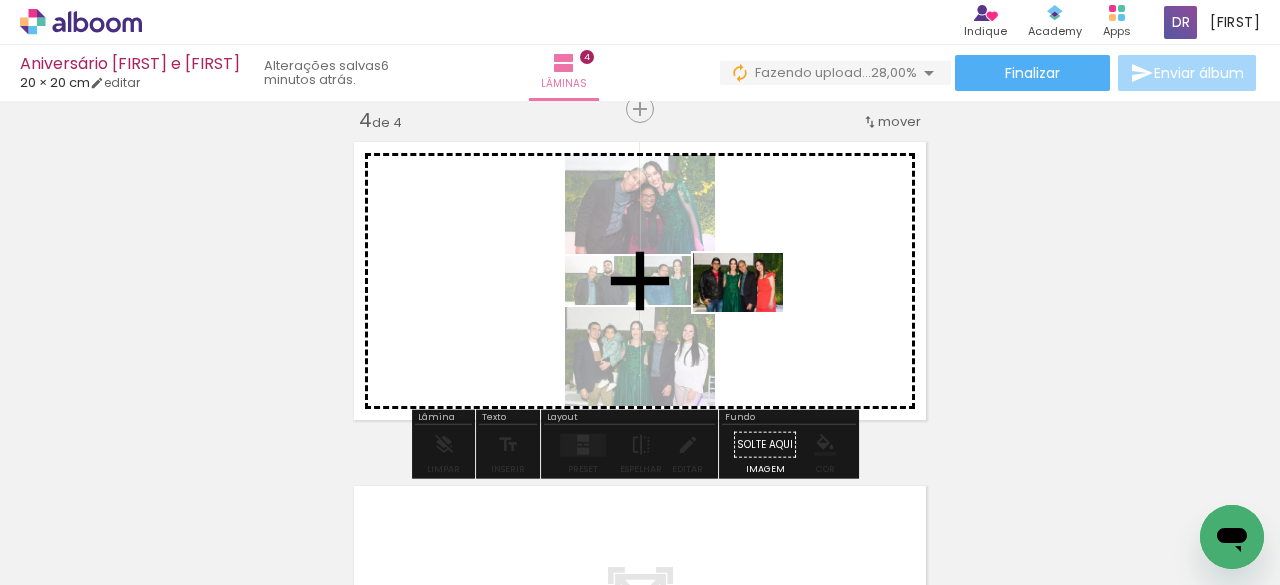 drag, startPoint x: 1026, startPoint y: 527, endPoint x: 753, endPoint y: 313, distance: 346.87894 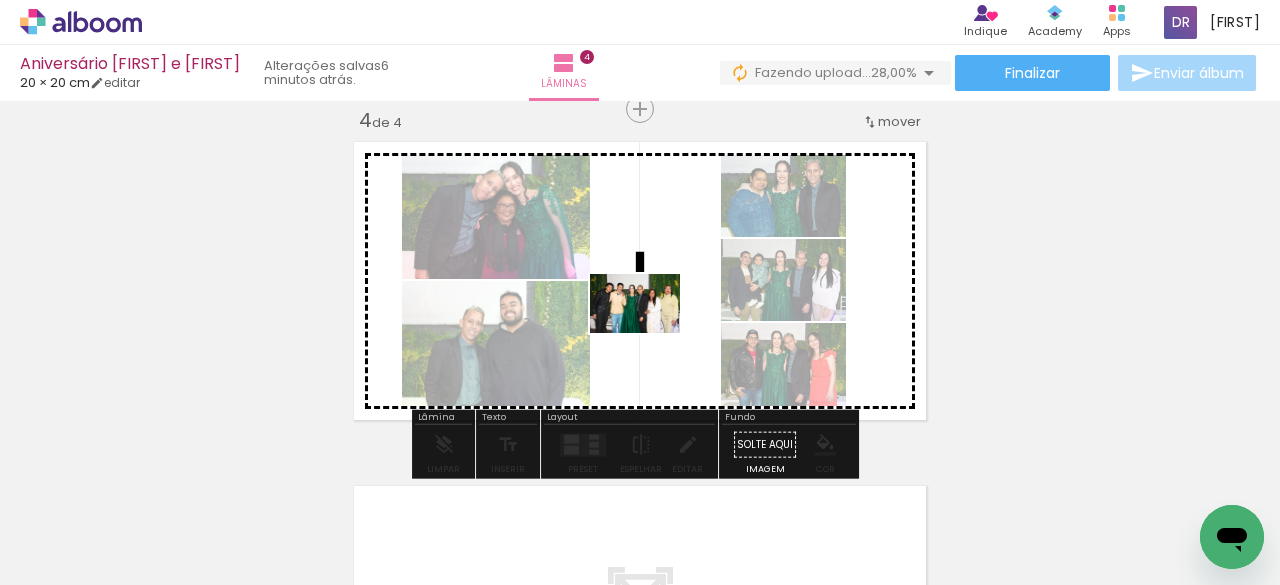 drag, startPoint x: 1120, startPoint y: 519, endPoint x: 650, endPoint y: 334, distance: 505.099 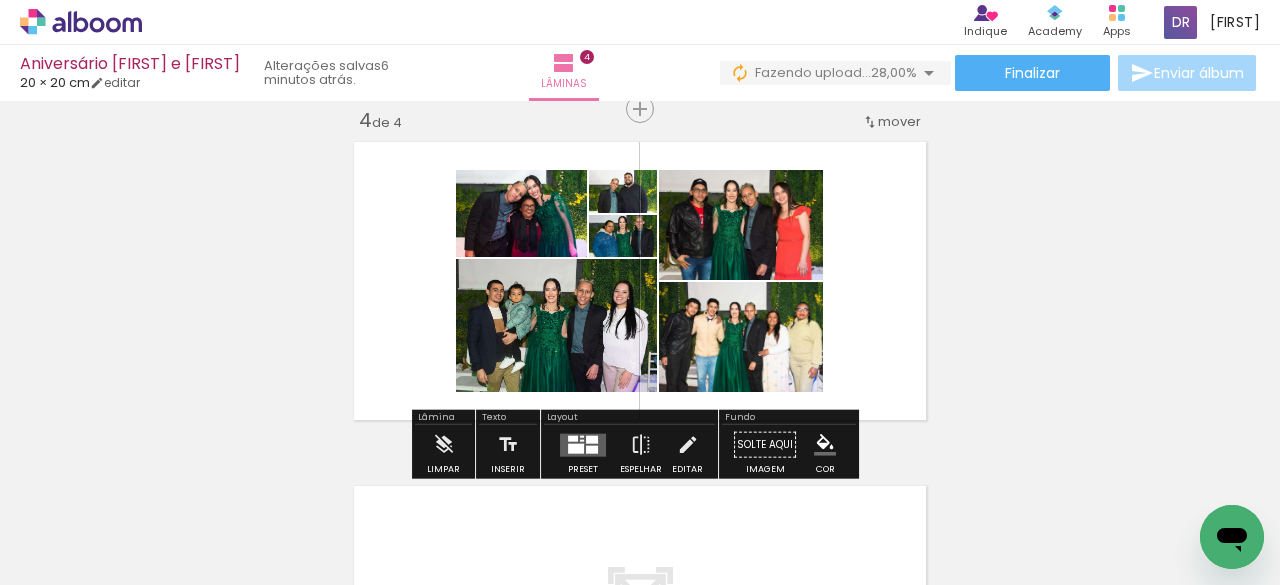 click at bounding box center (583, 444) 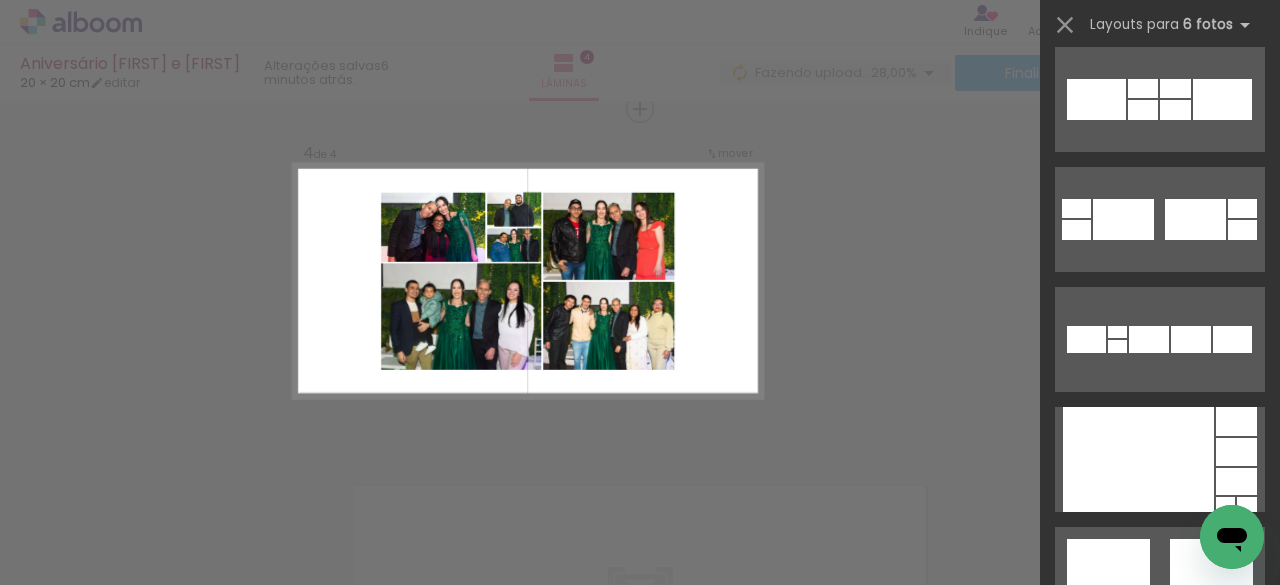 scroll, scrollTop: 3239, scrollLeft: 0, axis: vertical 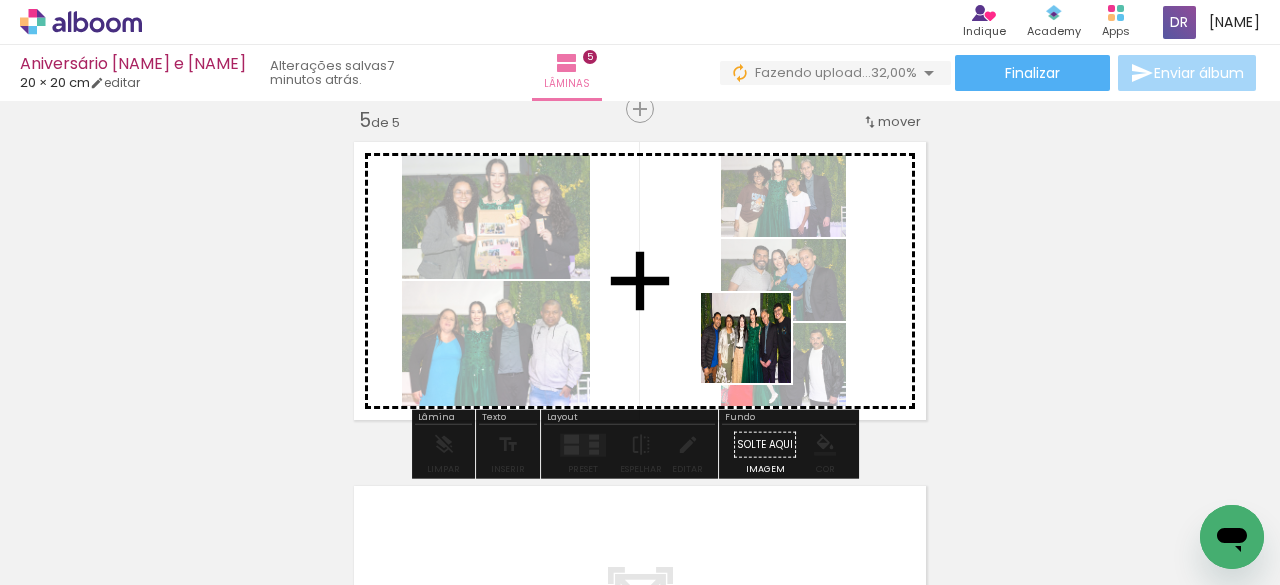 drag, startPoint x: 950, startPoint y: 537, endPoint x: 761, endPoint y: 353, distance: 263.77454 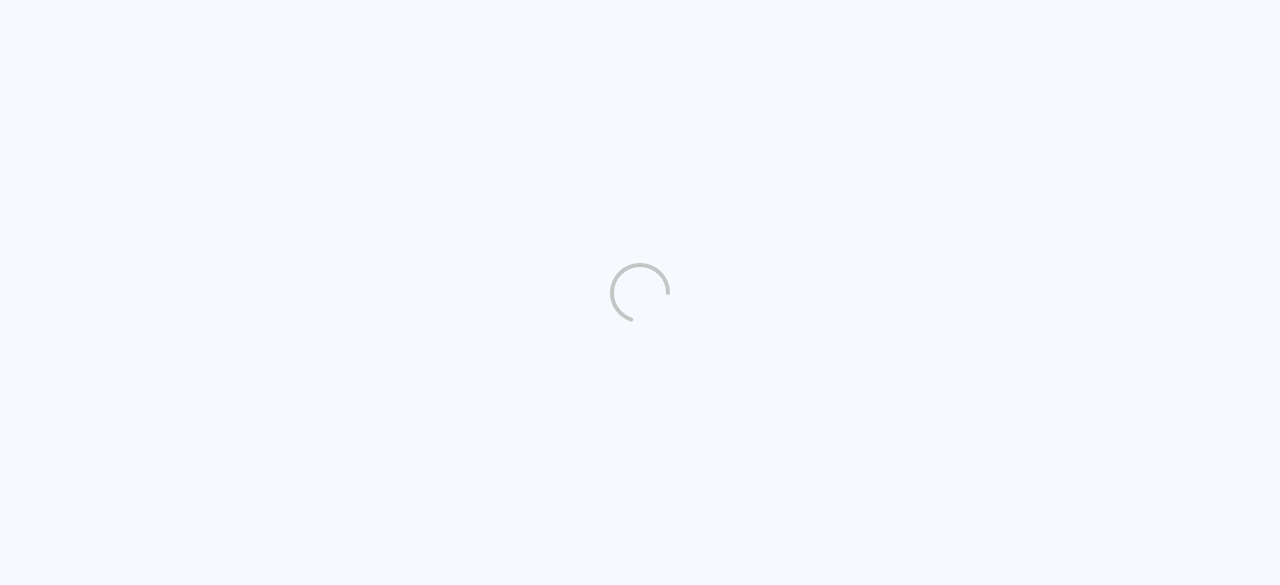 scroll, scrollTop: 0, scrollLeft: 0, axis: both 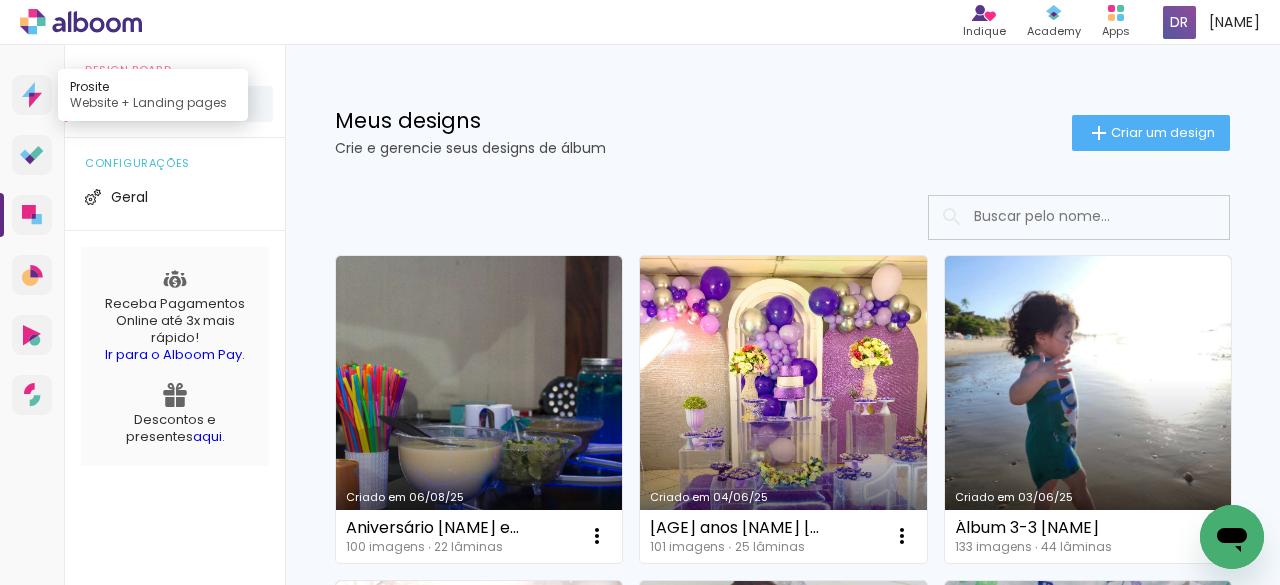 click 